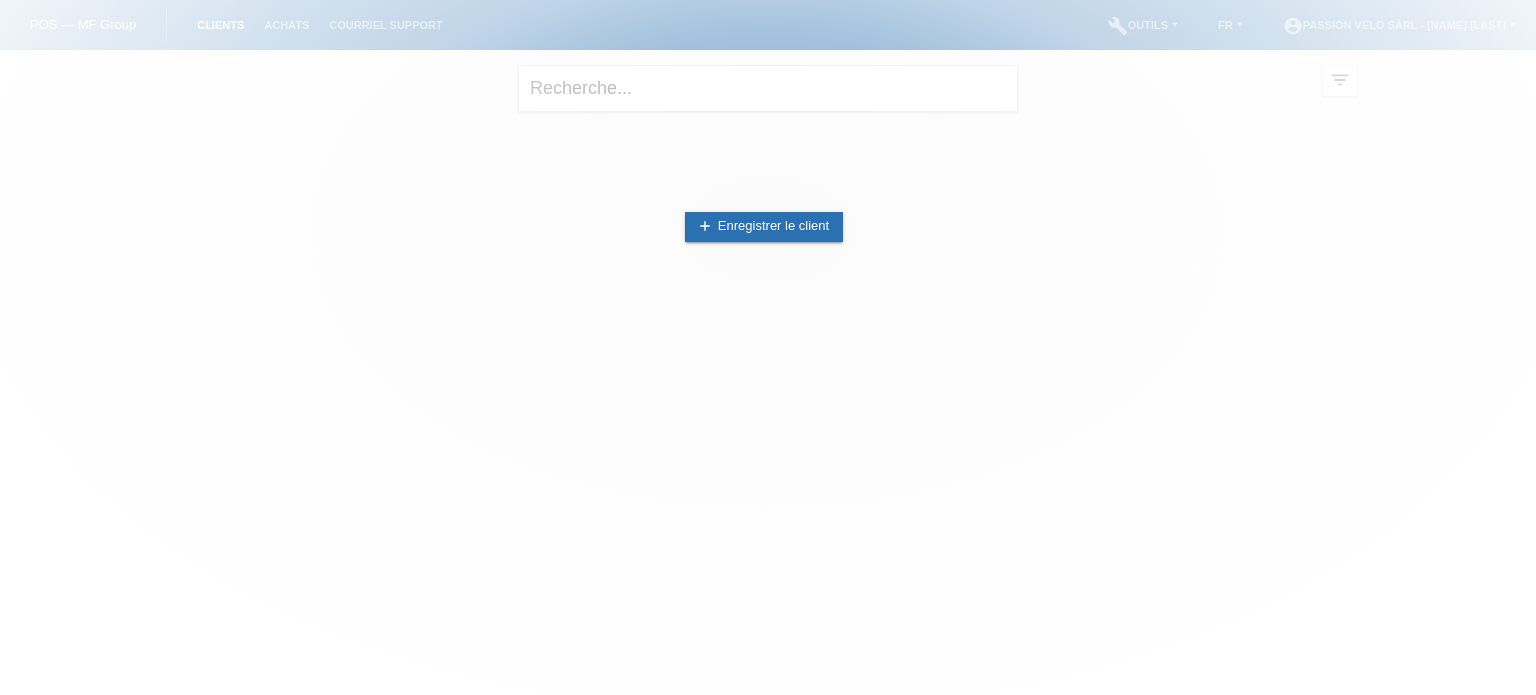 scroll, scrollTop: 0, scrollLeft: 0, axis: both 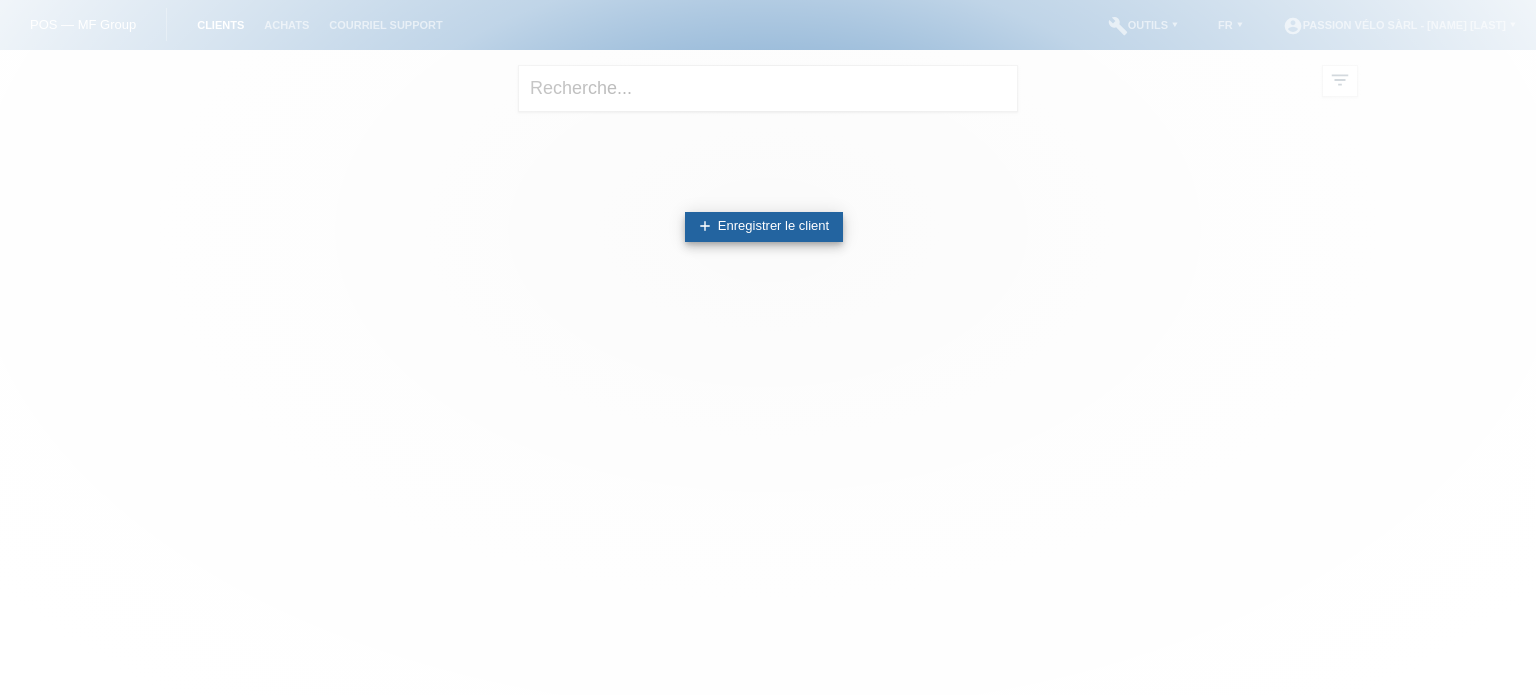 click on "add  Enregistrer le client" at bounding box center (764, 227) 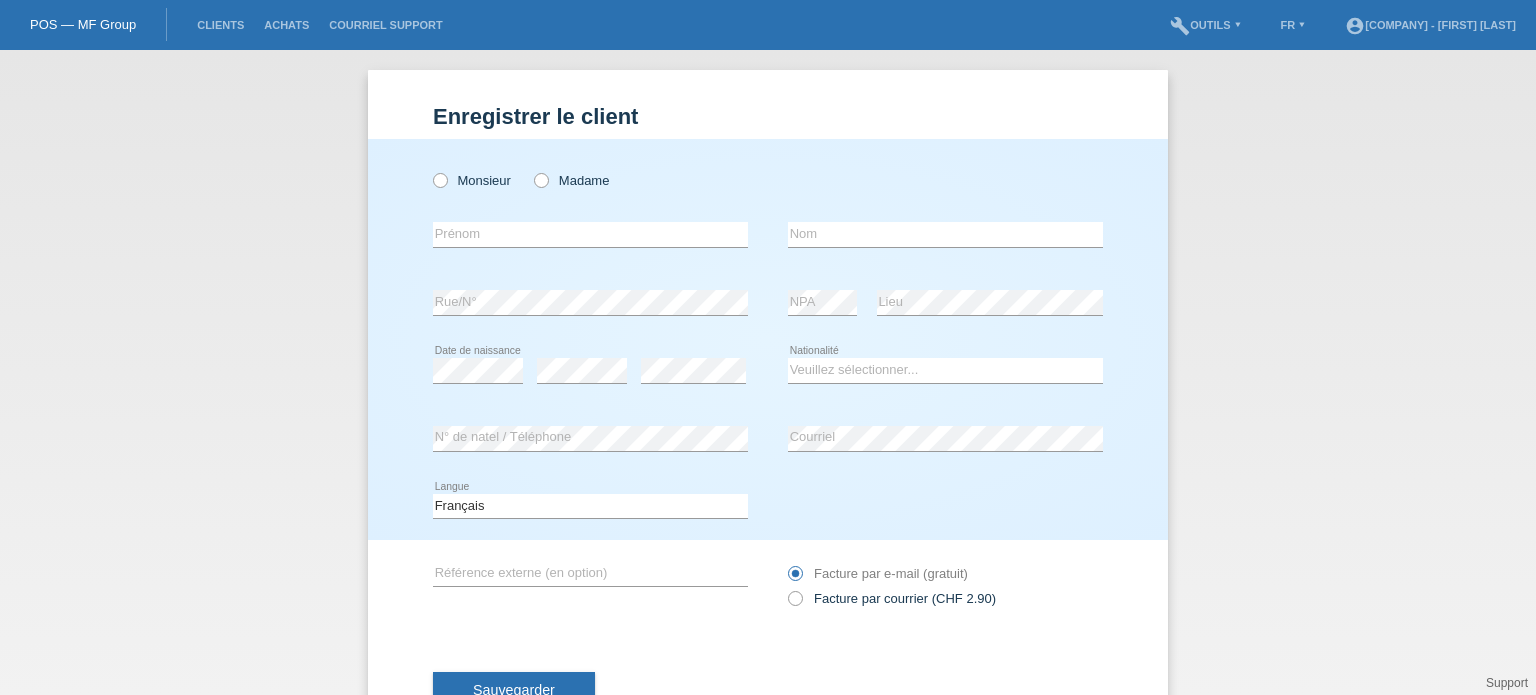 scroll, scrollTop: 0, scrollLeft: 0, axis: both 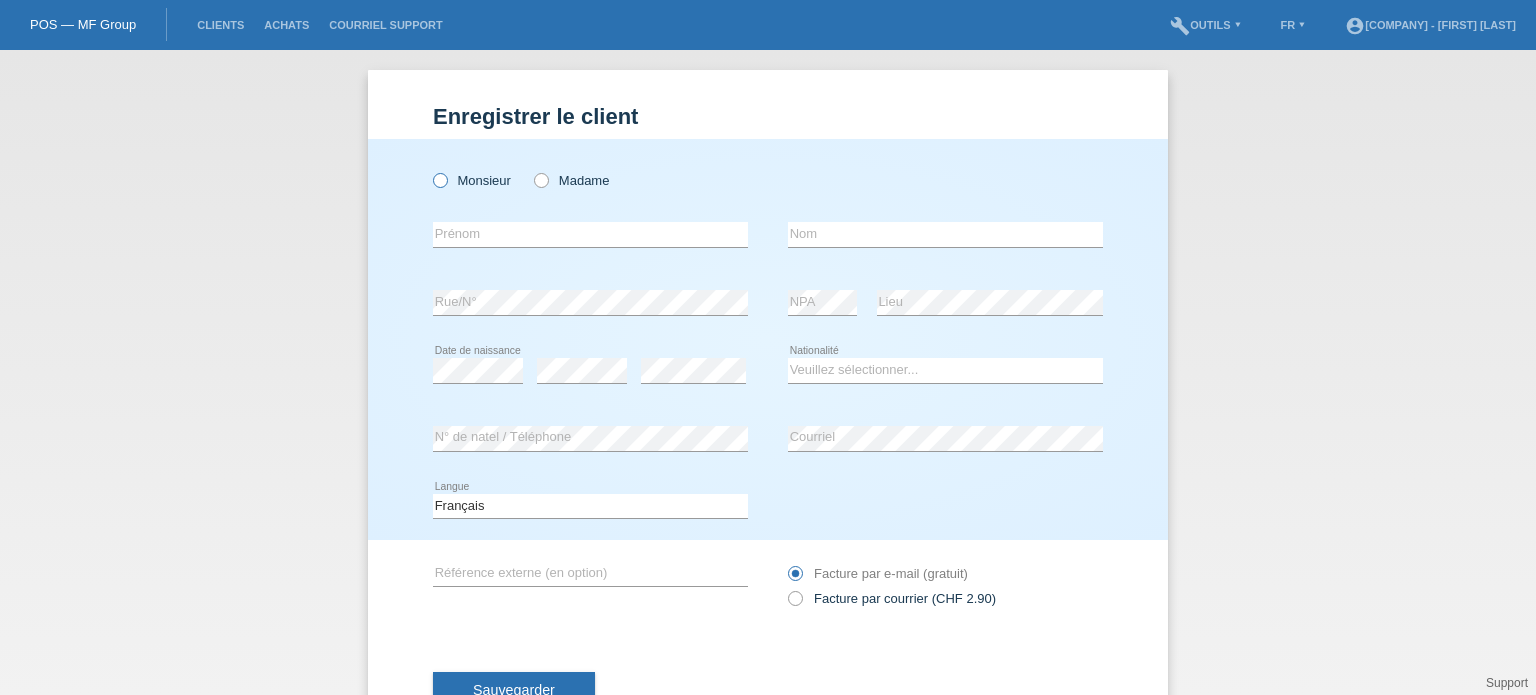 click at bounding box center (430, 170) 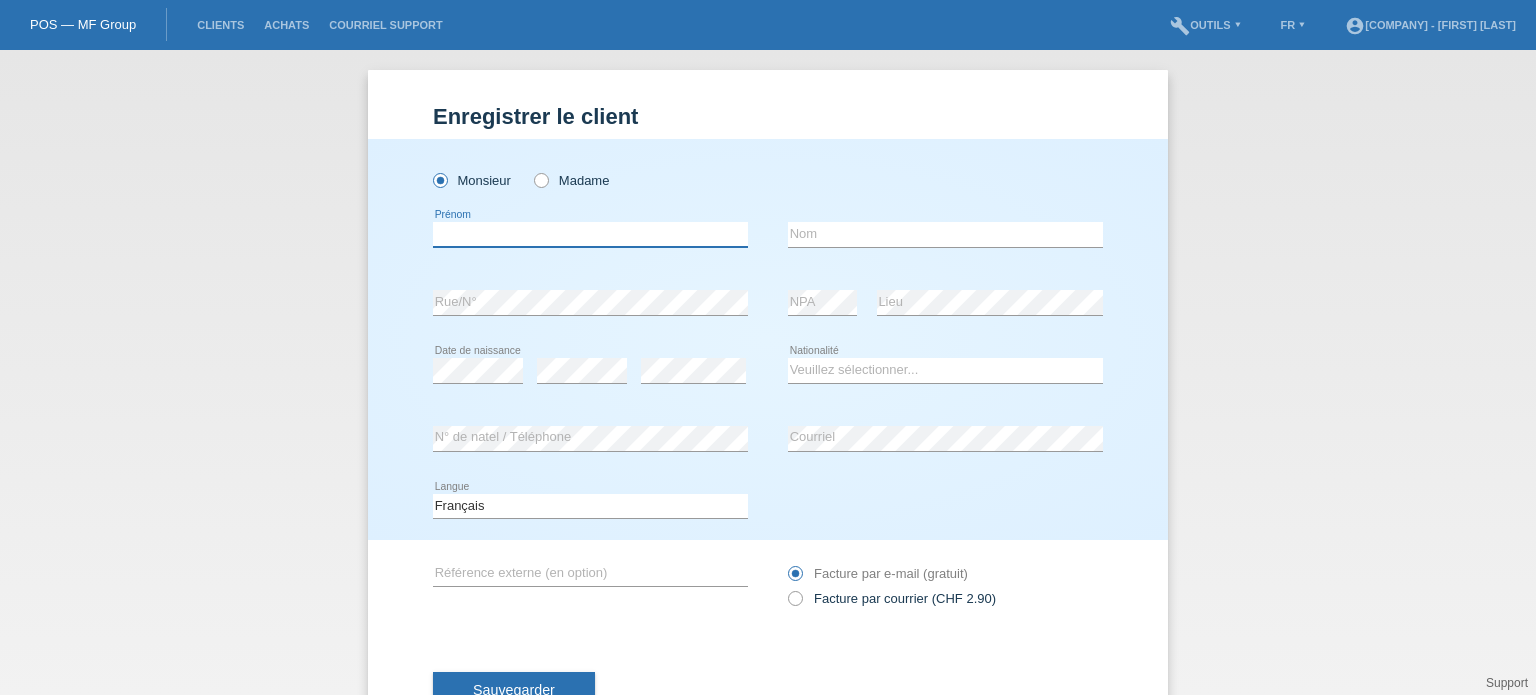 click at bounding box center [590, 234] 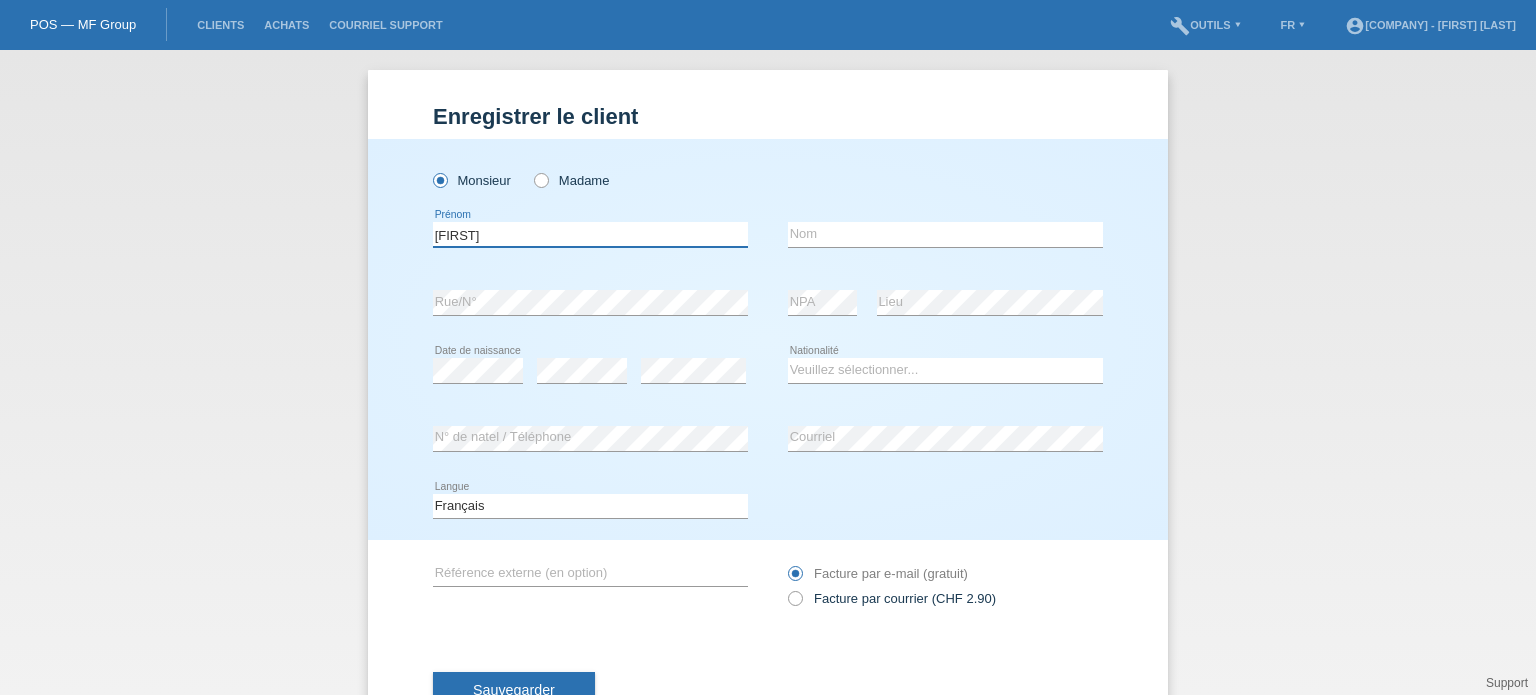 type on "[NAME]" 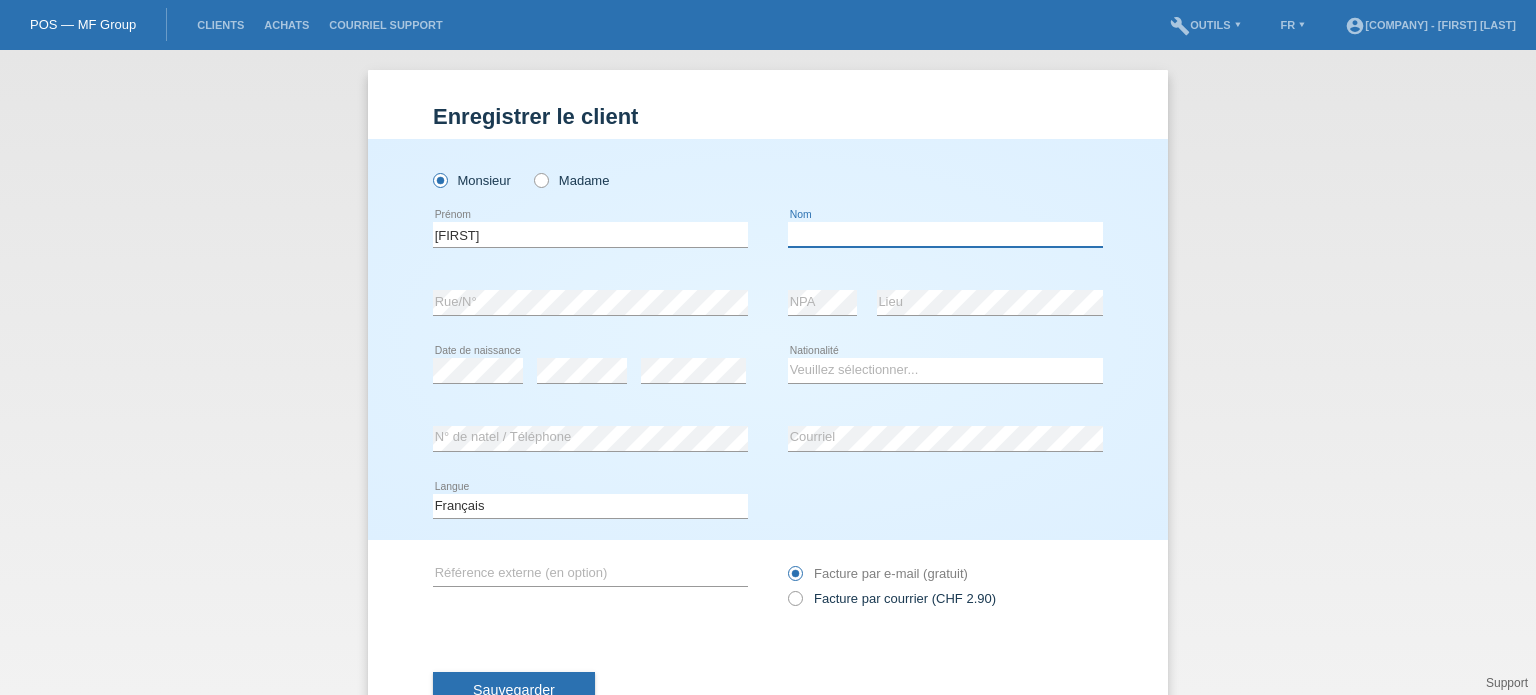 click at bounding box center [945, 234] 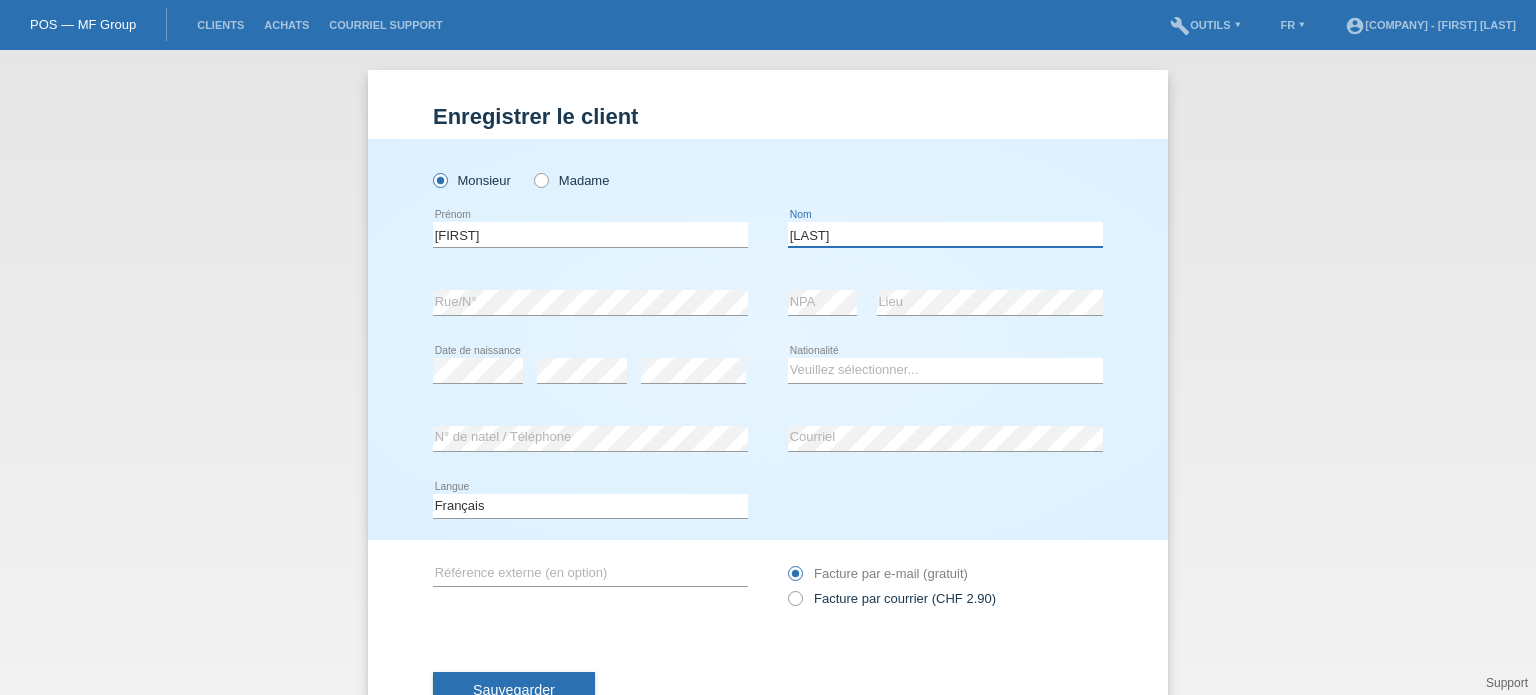 type on "[LAST]" 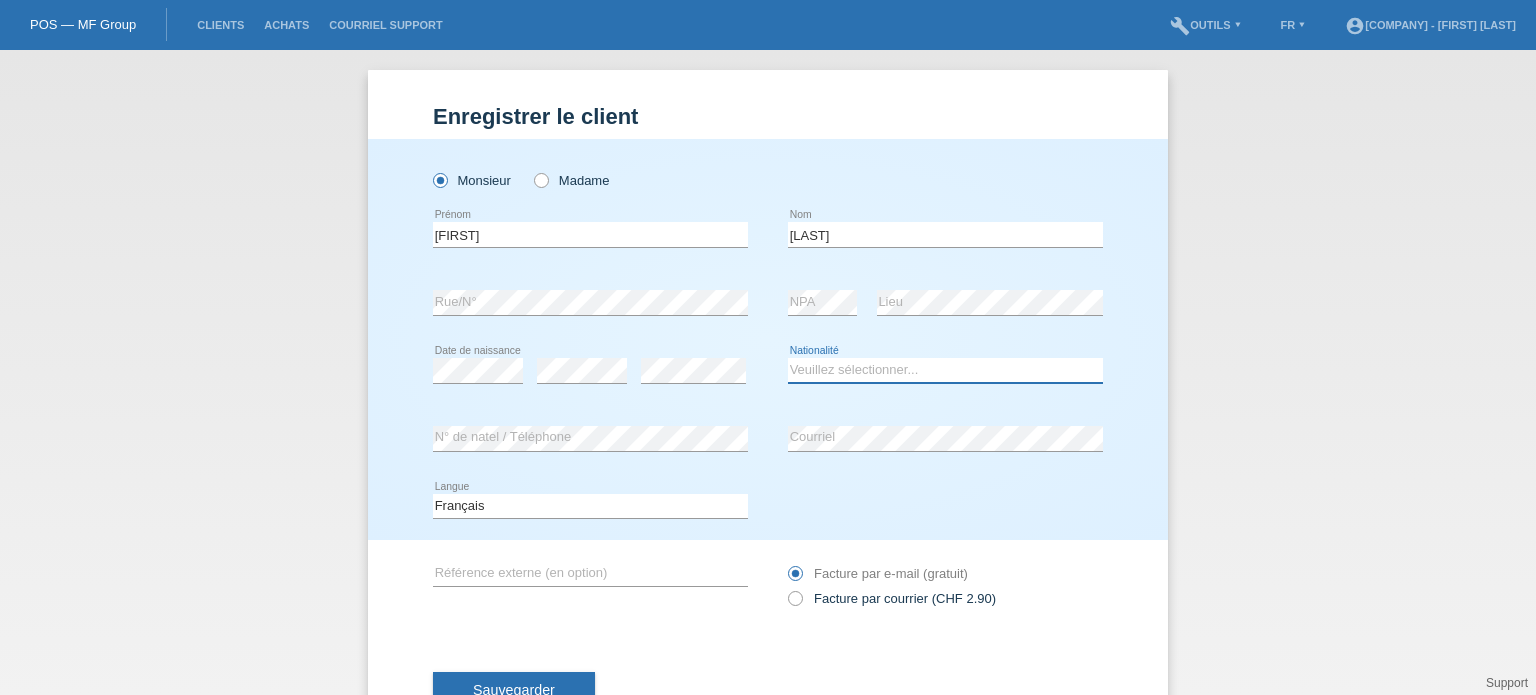 click on "Veuillez sélectionner...
Suisse
Allemagne
Autriche
Liechtenstein
------------
Afghanistan
Afrique du Sud
Åland
Albanie
Algérie Allemagne Andorre Angola Anguilla Antarctique Antigua-et-Barbuda Argentine" at bounding box center [945, 370] 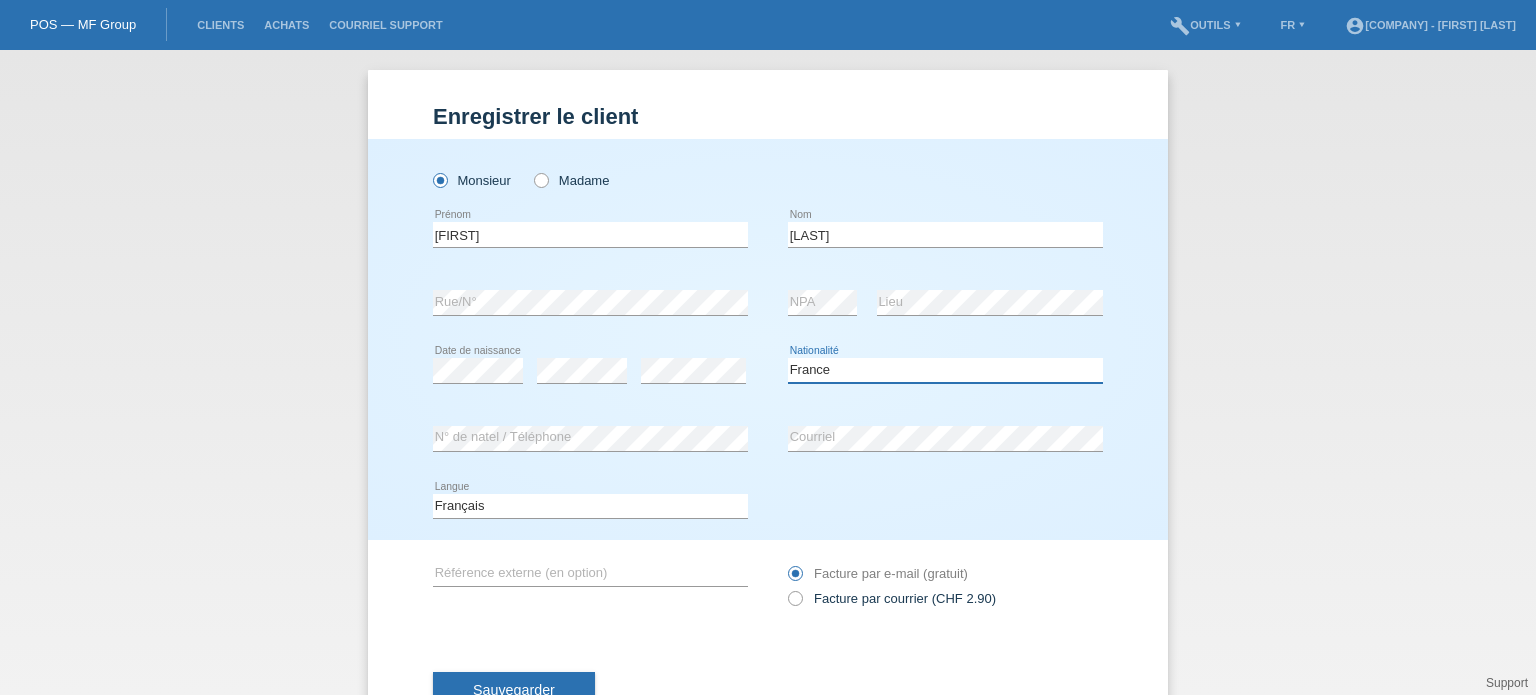 click on "Veuillez sélectionner...
Suisse
Allemagne
Autriche
Liechtenstein
------------
Afghanistan
Afrique du Sud
Åland
Albanie
Algérie Allemagne Andorre Angola Anguilla Antarctique Antigua-et-Barbuda Argentine" at bounding box center (945, 370) 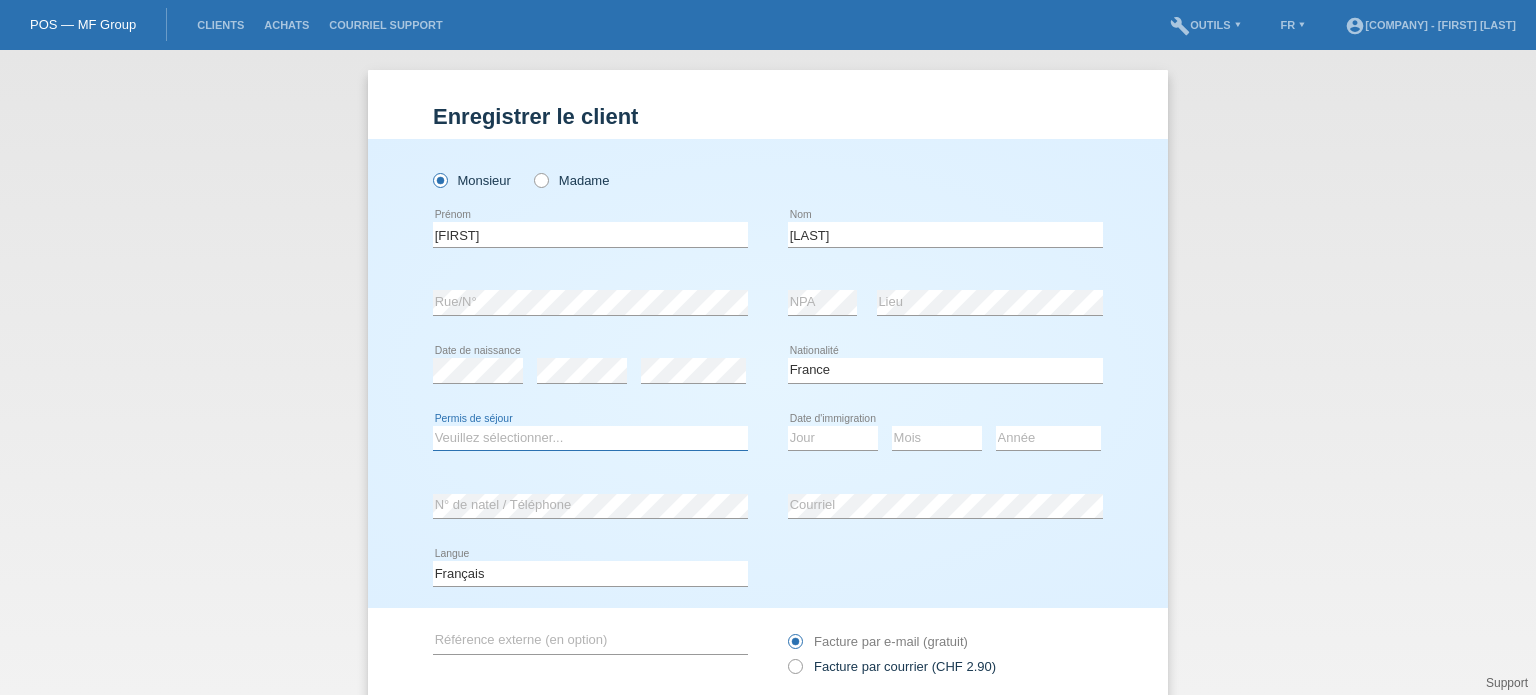 click on "Veuillez sélectionner...
C
B
B - Statut de réfugié
Autre" at bounding box center [590, 438] 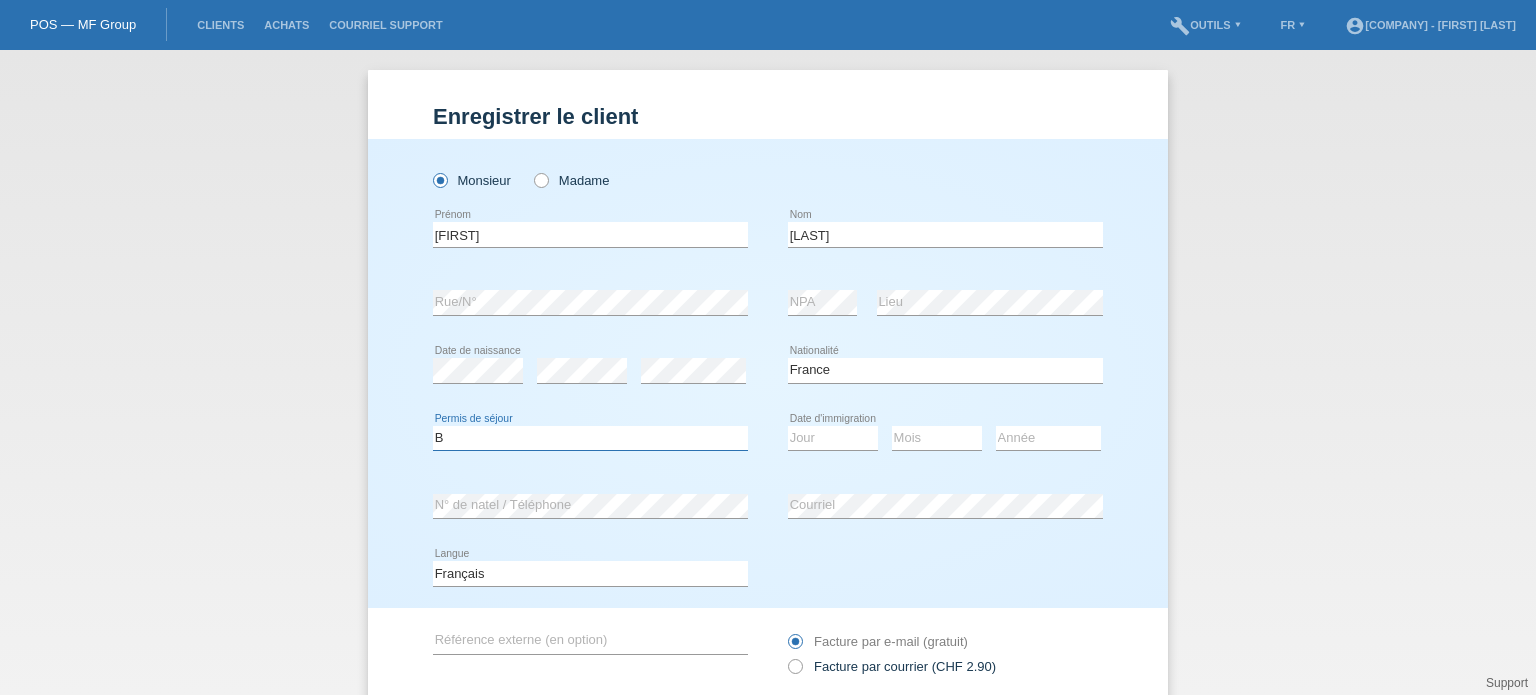 click on "Veuillez sélectionner...
C
B
B - Statut de réfugié
Autre" at bounding box center [590, 438] 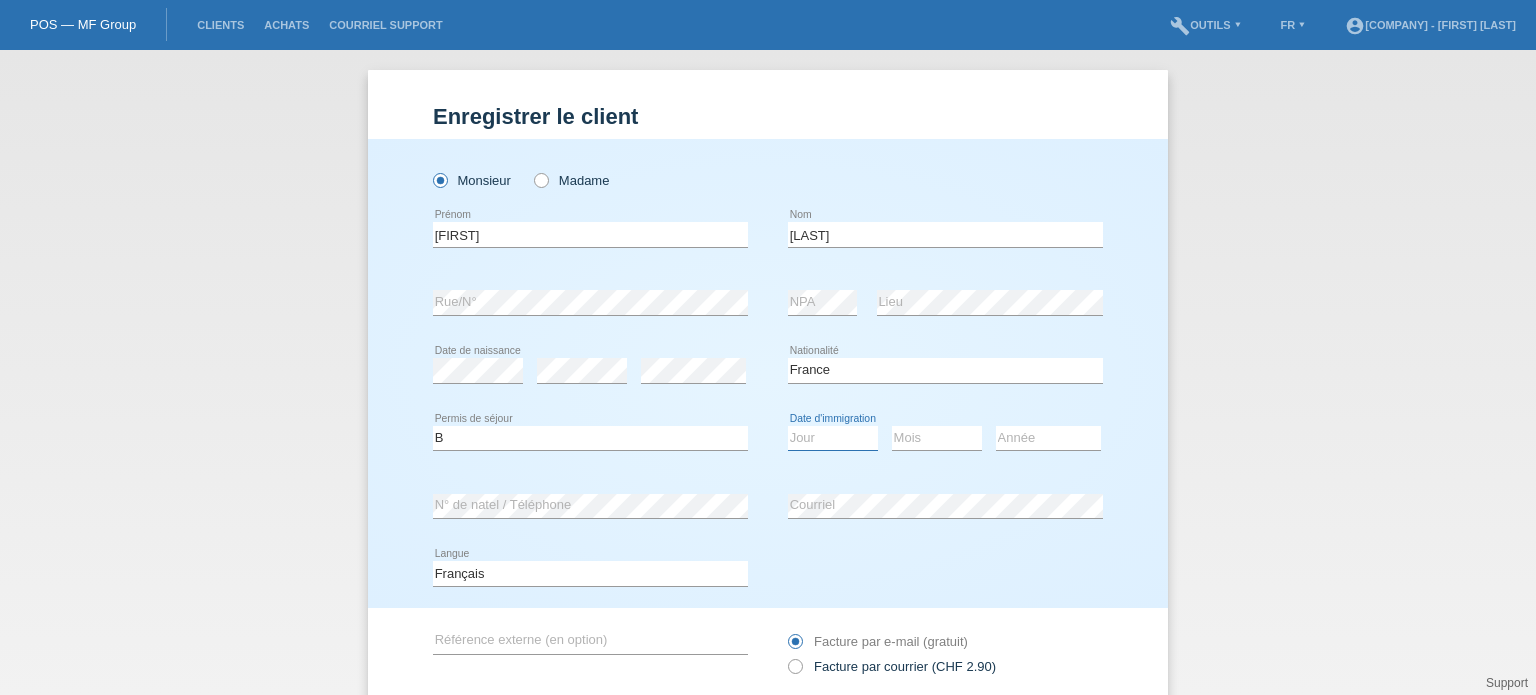 click on "Jour
01
02
03
04
05
06
07
08
09
10 11" at bounding box center [833, 438] 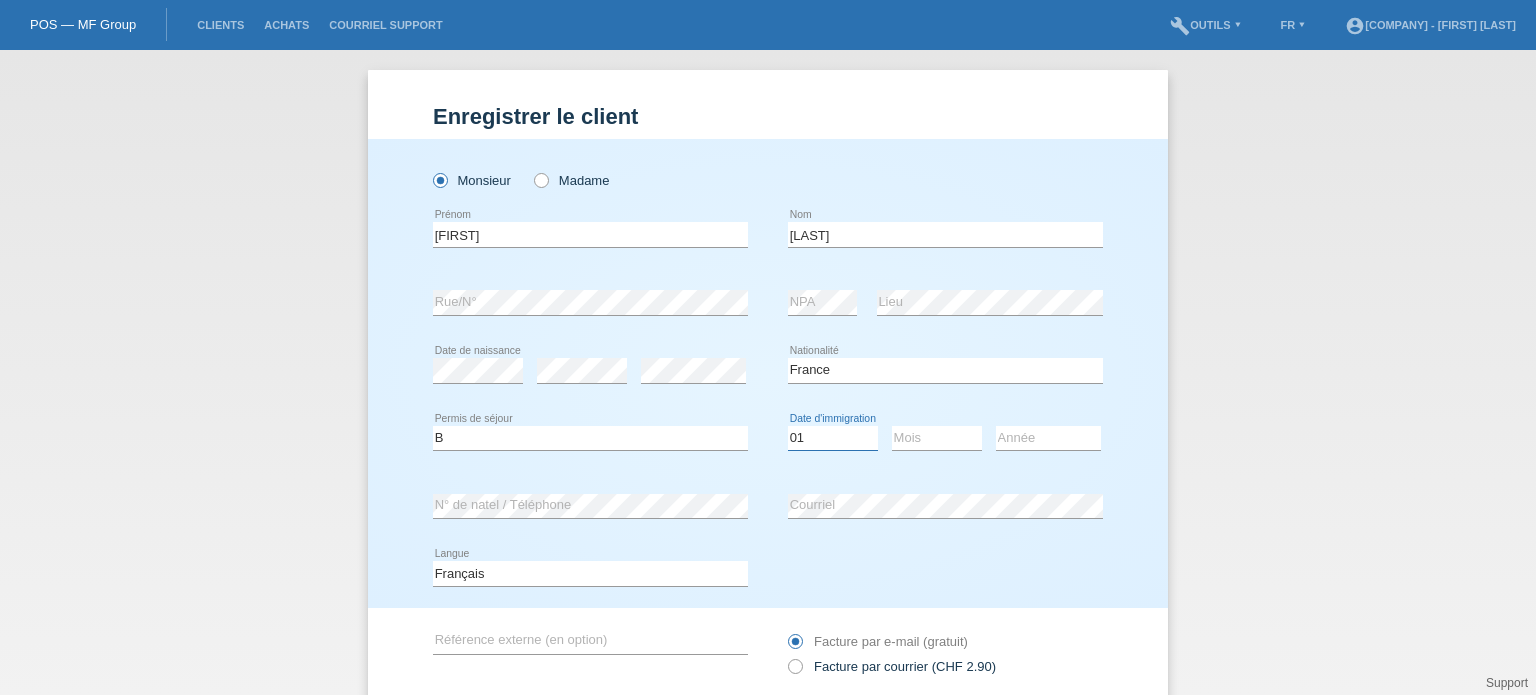 click on "Jour
01
02
03
04
05
06
07
08
09
10 11" at bounding box center (833, 438) 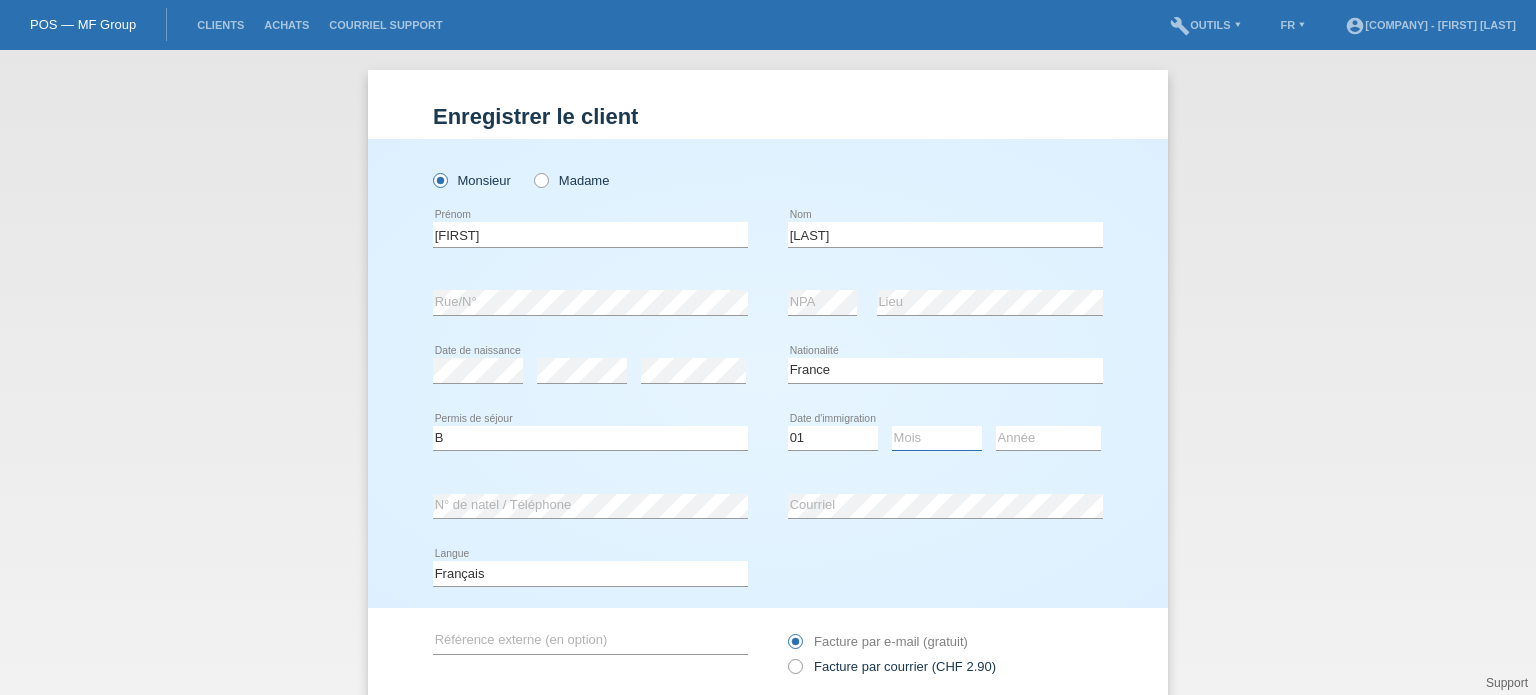 click on "Mois
01
02
03
04
05
06
07
08
09
10 11" at bounding box center [937, 438] 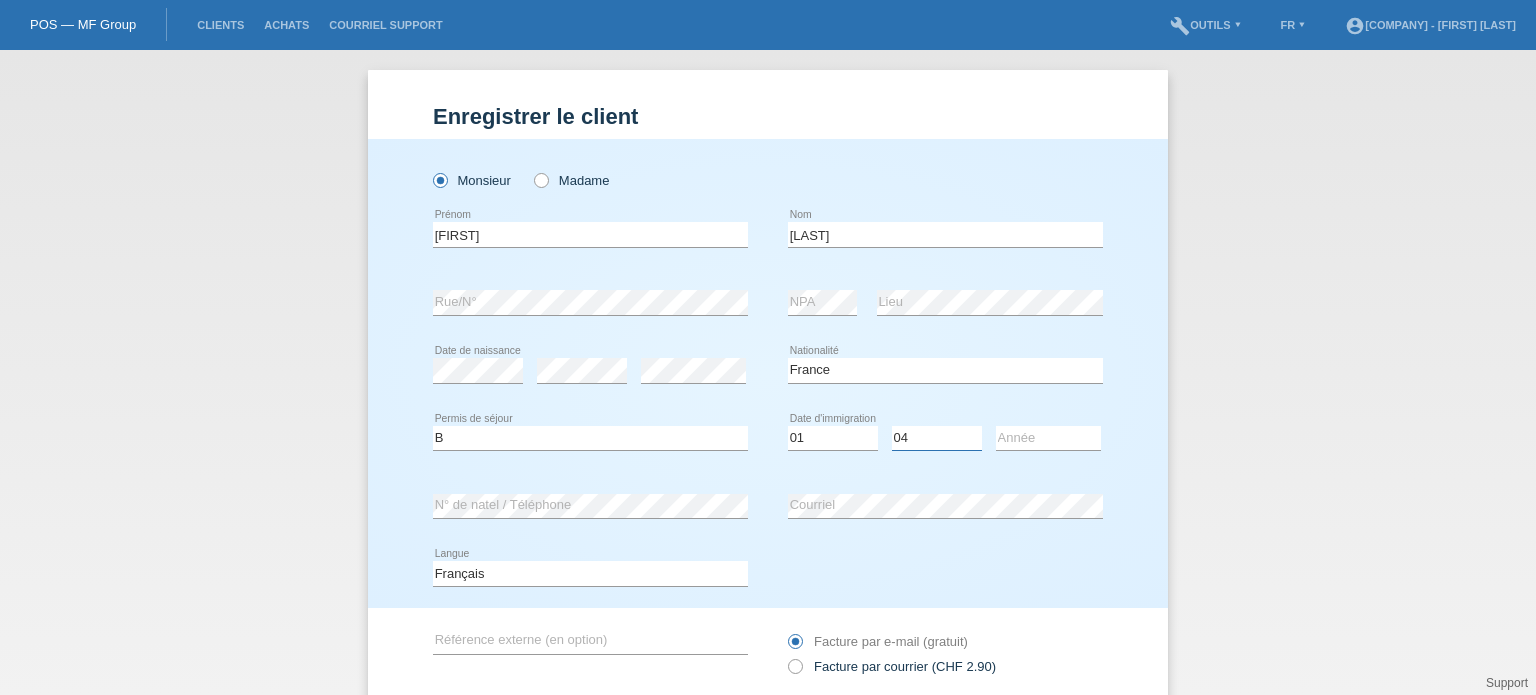 click on "Mois
01
02
03
04
05
06
07
08
09
10 11" at bounding box center (937, 438) 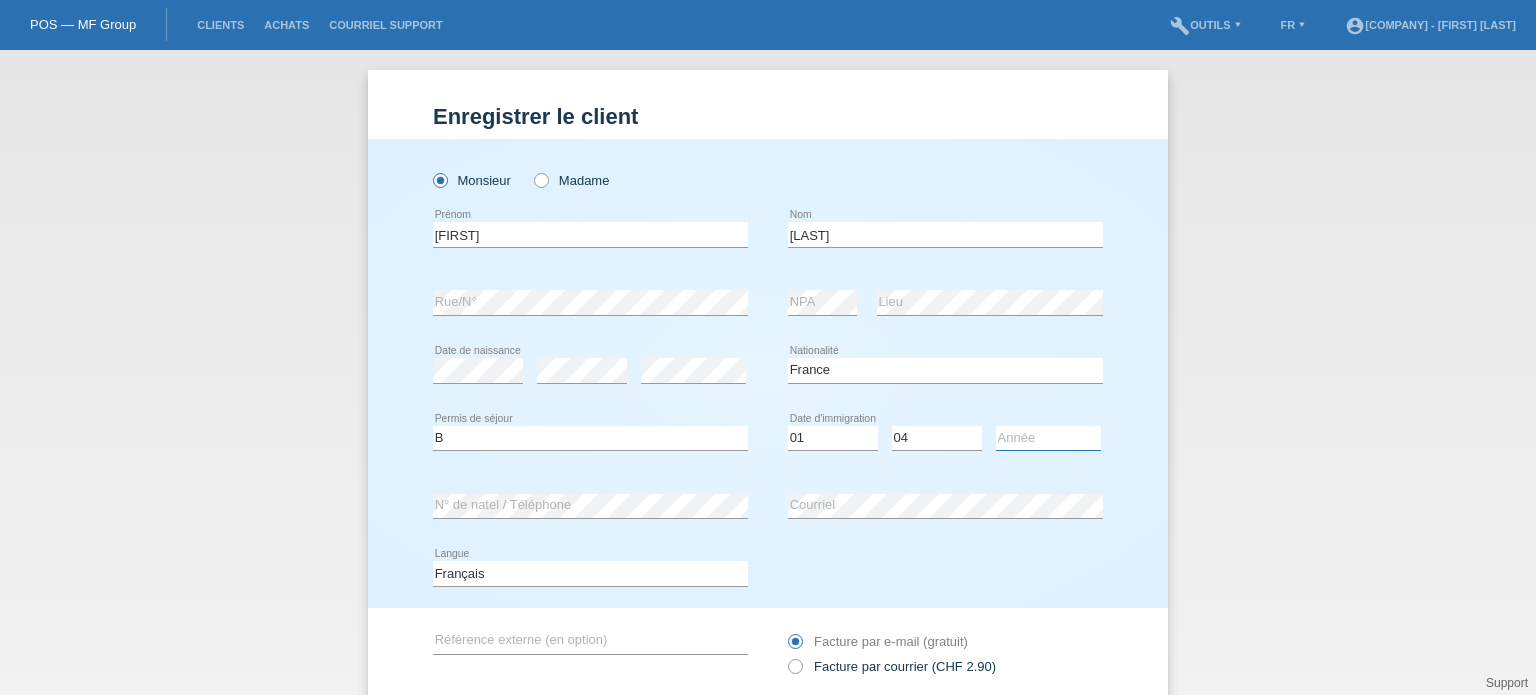 click on "Année
2025
2024
2023
2022
2021
2020
2019
2018
2017 2016 2015 2014 2013 2012 2011 2010 2009 2008 2007 2006 2005 2004 2003 2002 2001" at bounding box center [1048, 438] 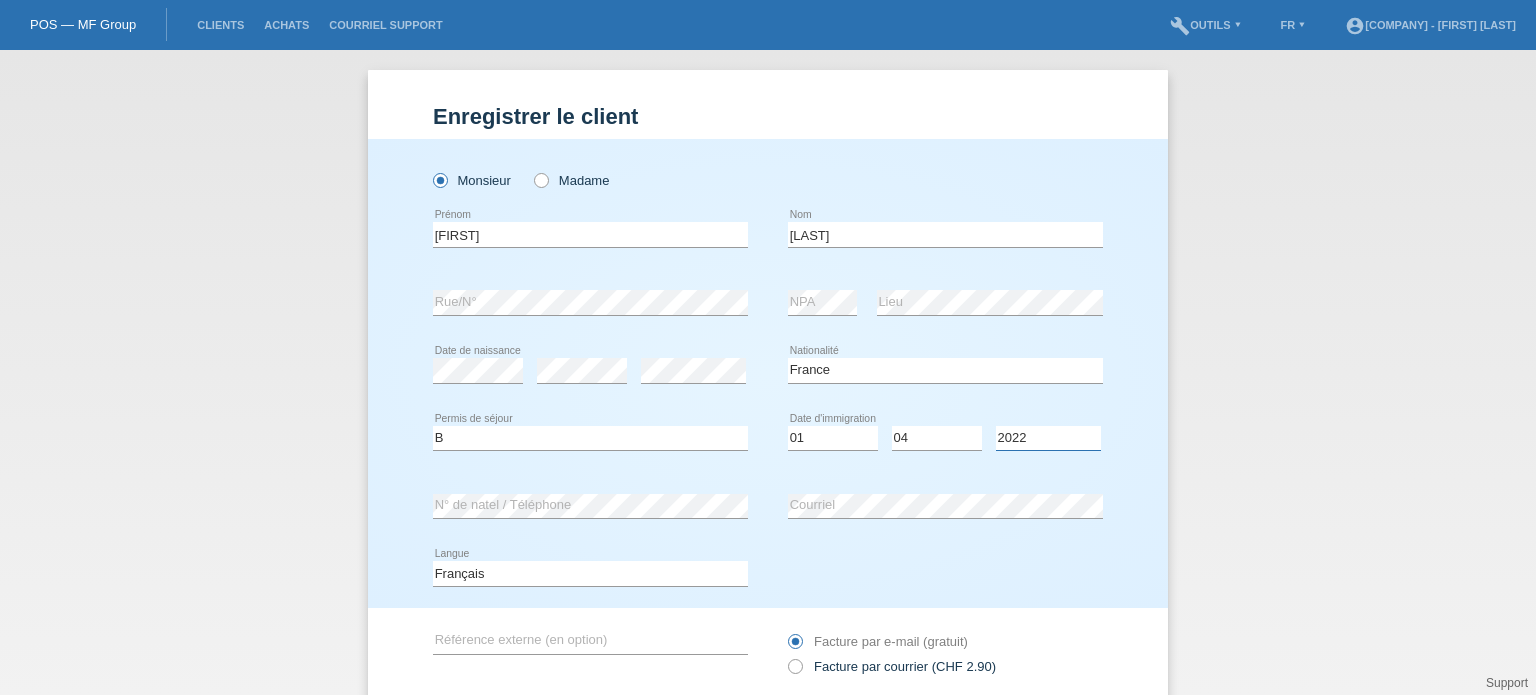 click on "Année
2025
2024
2023
2022
2021
2020
2019
2018
2017 2016 2015 2014 2013 2012 2011 2010 2009 2008 2007 2006 2005 2004 2003 2002 2001" at bounding box center [1048, 438] 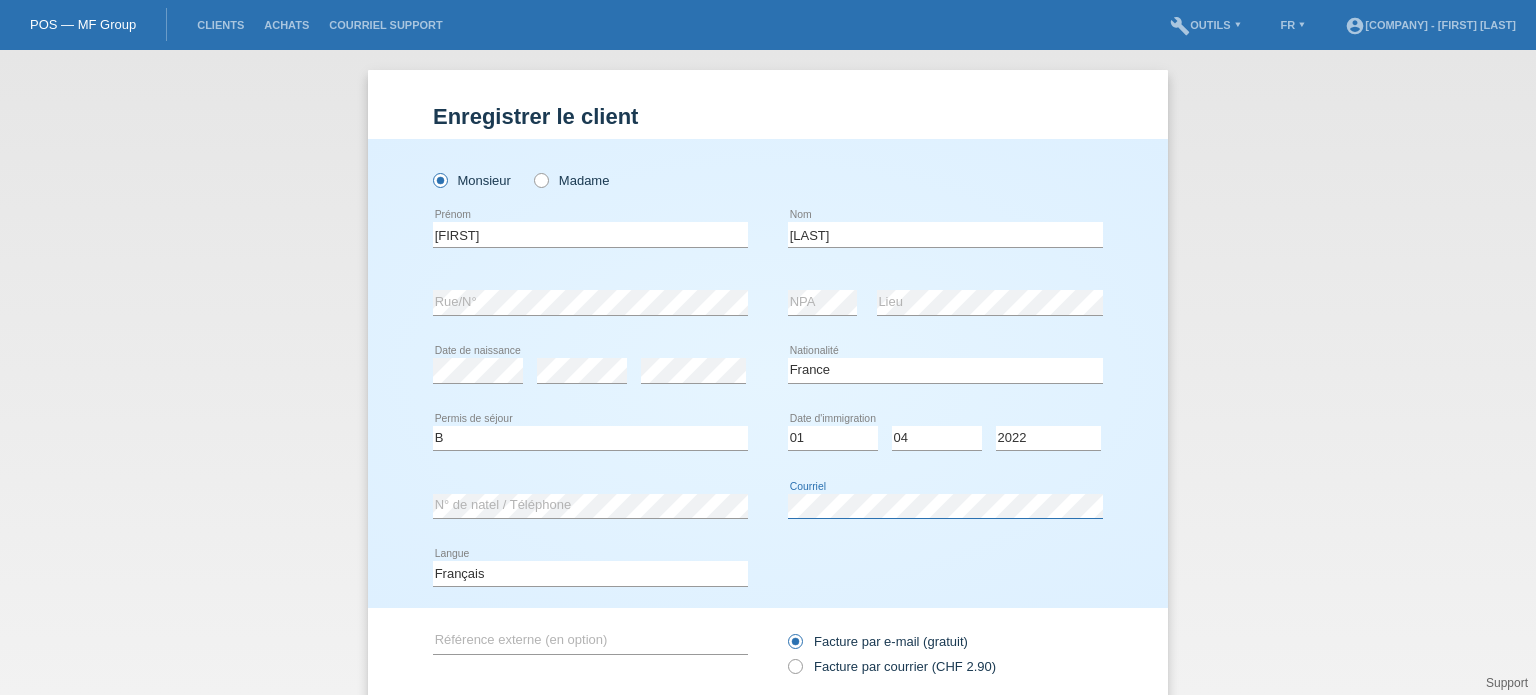 click on "error
N° de natel / Téléphone
error
Courriel" at bounding box center [768, 506] 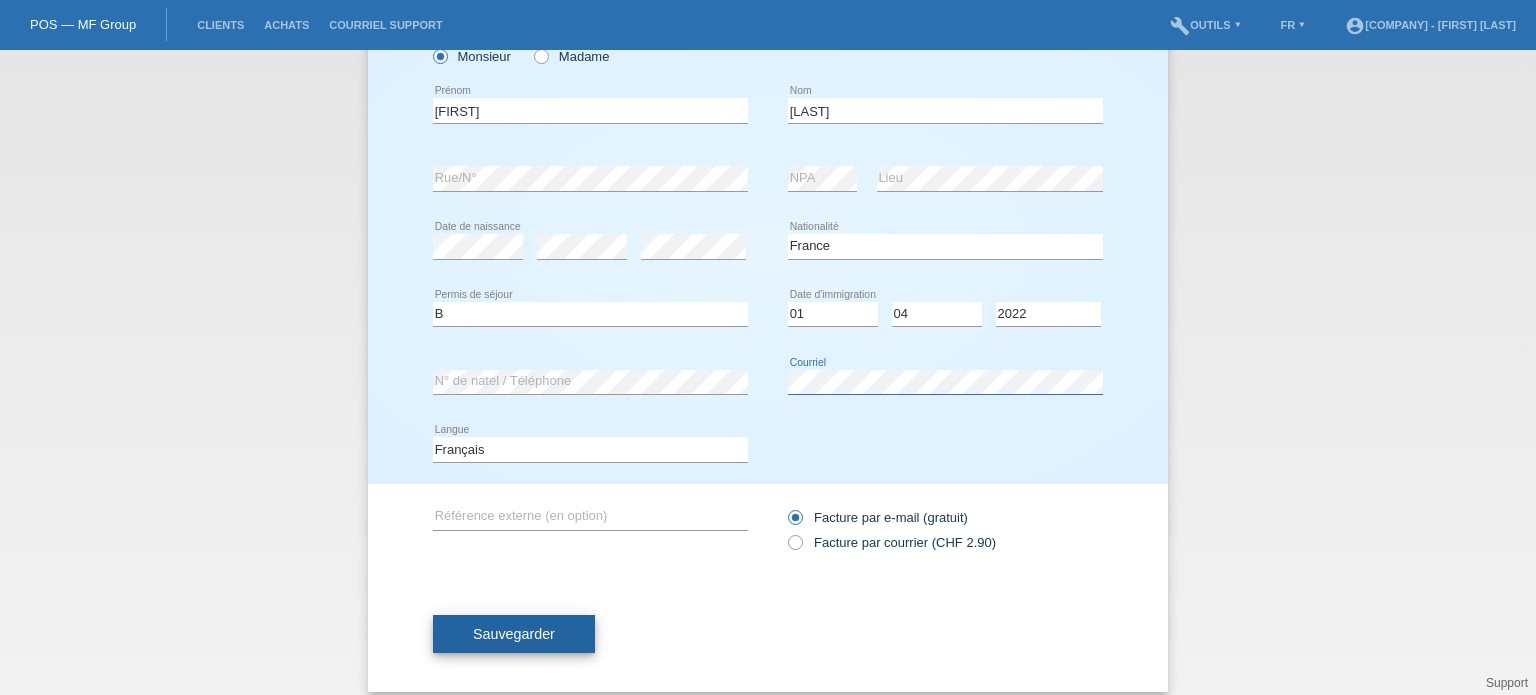 scroll, scrollTop: 140, scrollLeft: 0, axis: vertical 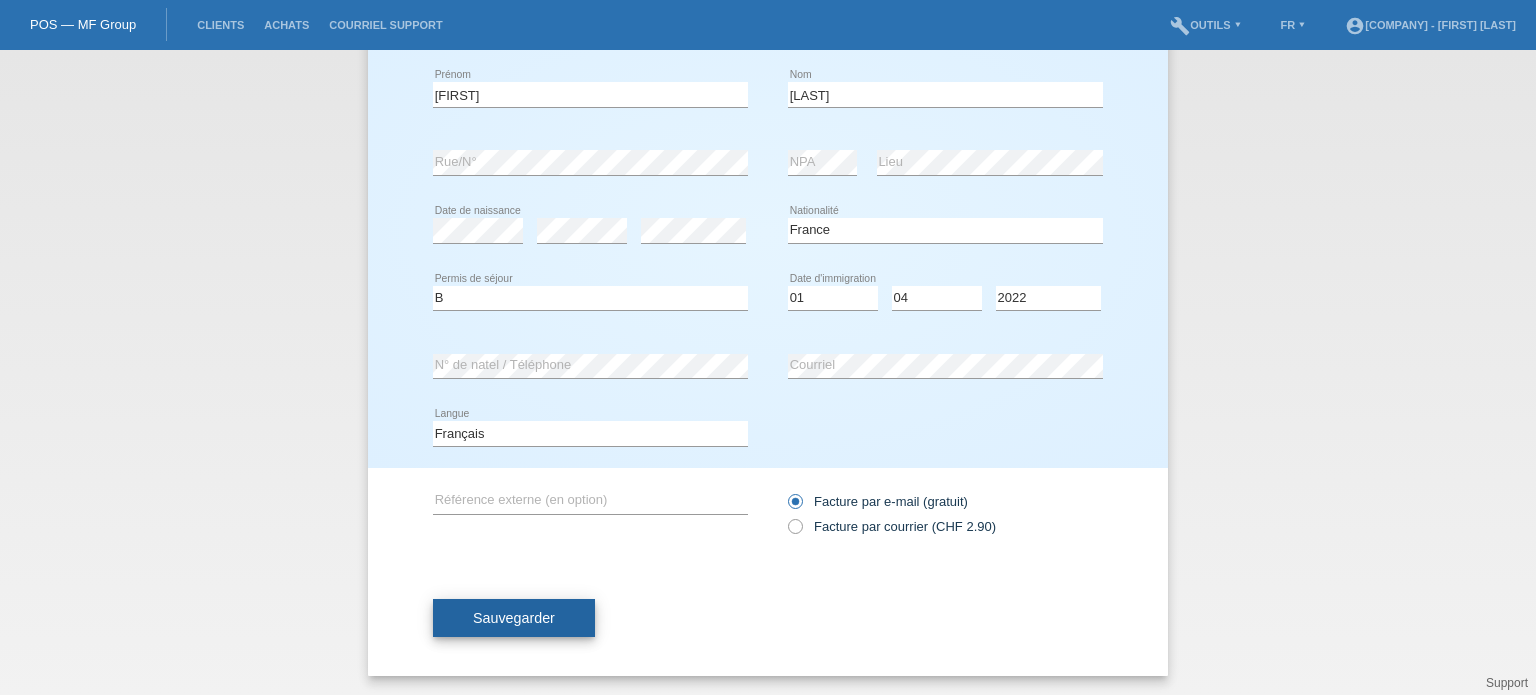 click on "Sauvegarder" at bounding box center [514, 618] 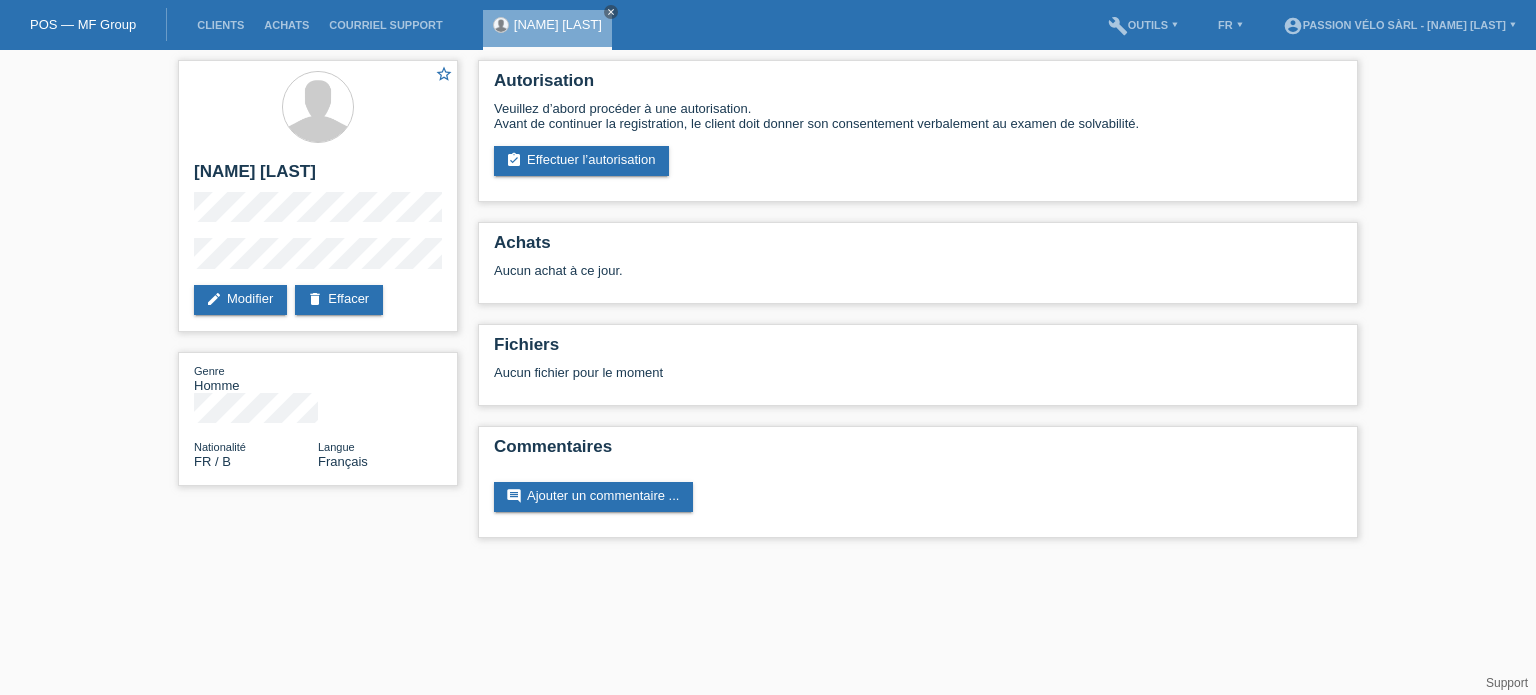 scroll, scrollTop: 0, scrollLeft: 0, axis: both 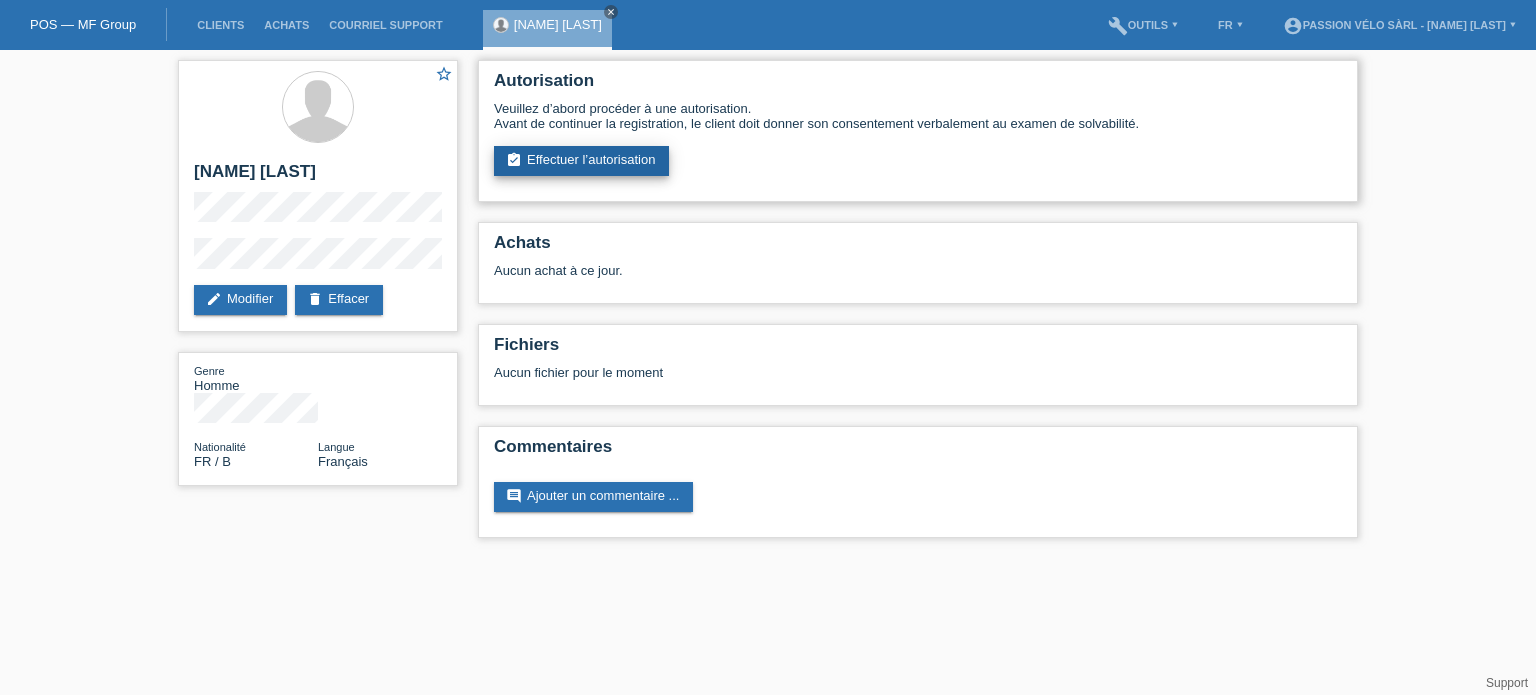 click on "assignment_turned_in  Effectuer l’autorisation" at bounding box center [581, 161] 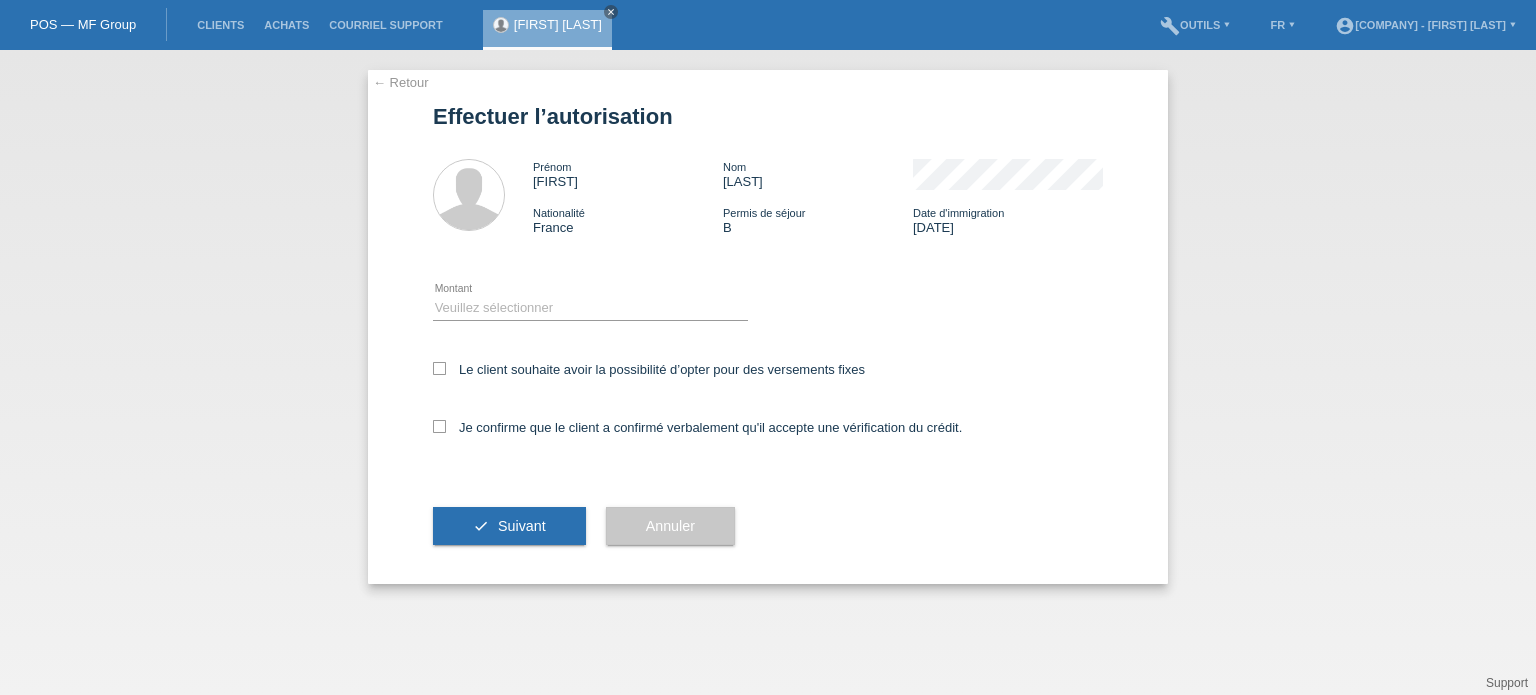 scroll, scrollTop: 0, scrollLeft: 0, axis: both 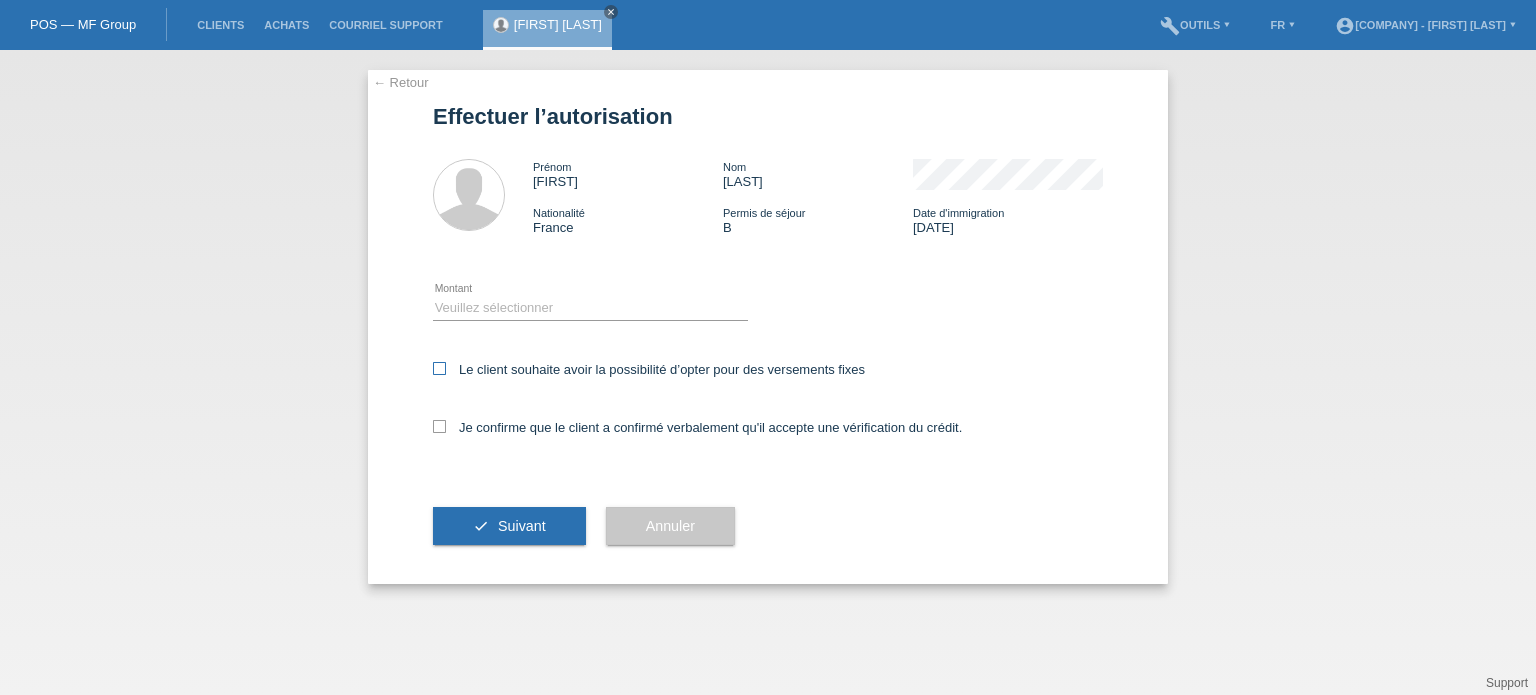 click at bounding box center [439, 368] 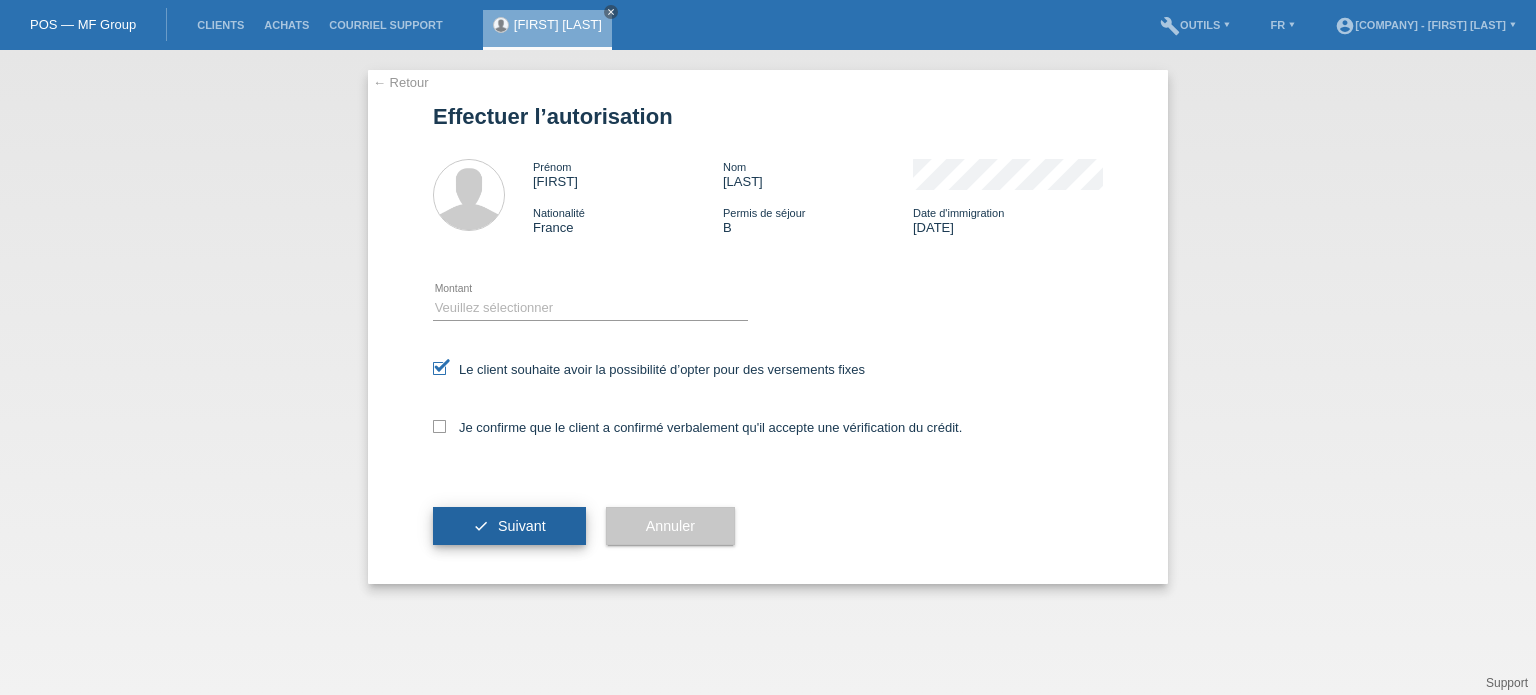 click on "Suivant" at bounding box center [522, 526] 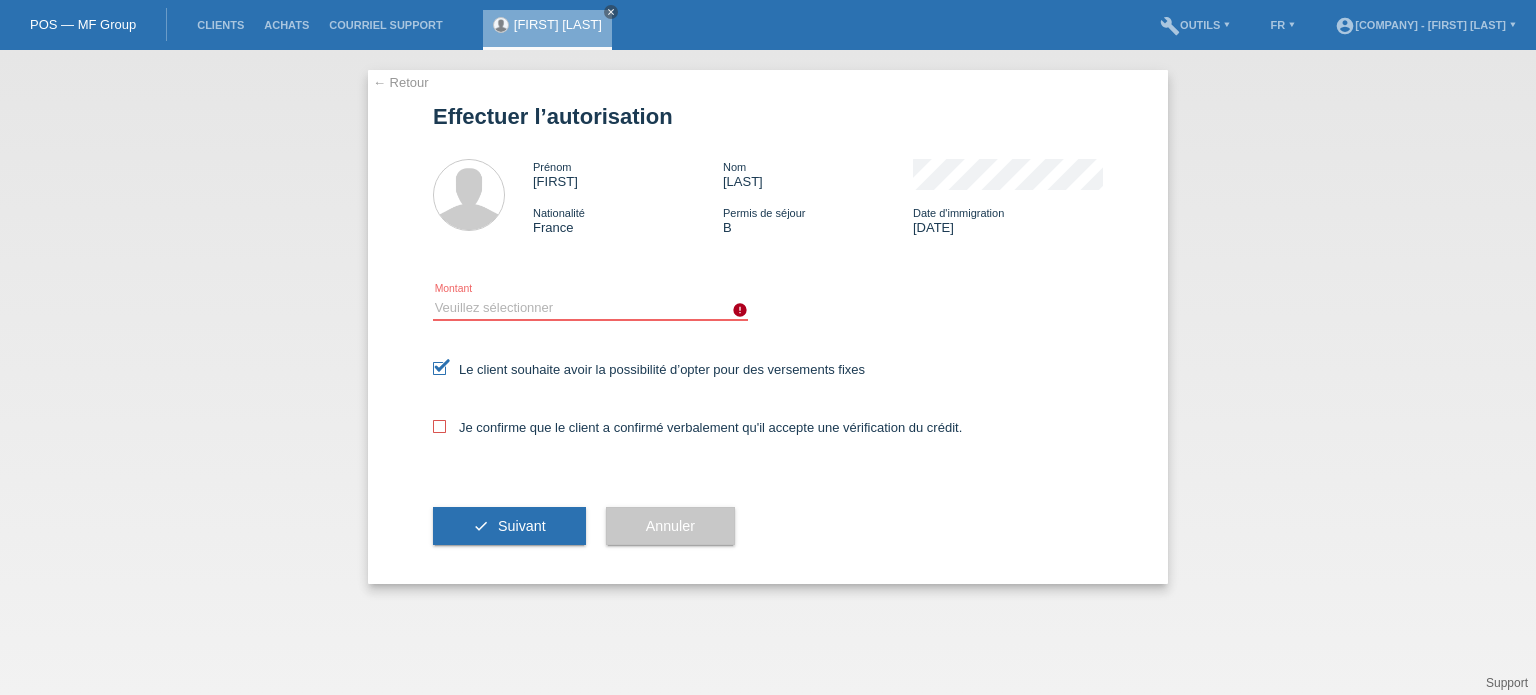 click on "Veuillez sélectionner
CHF 1.00 - CHF 499.00
CHF 500.00 - CHF 1'999.00
CHF 2'000.00 - CHF 15'000.00" at bounding box center (590, 308) 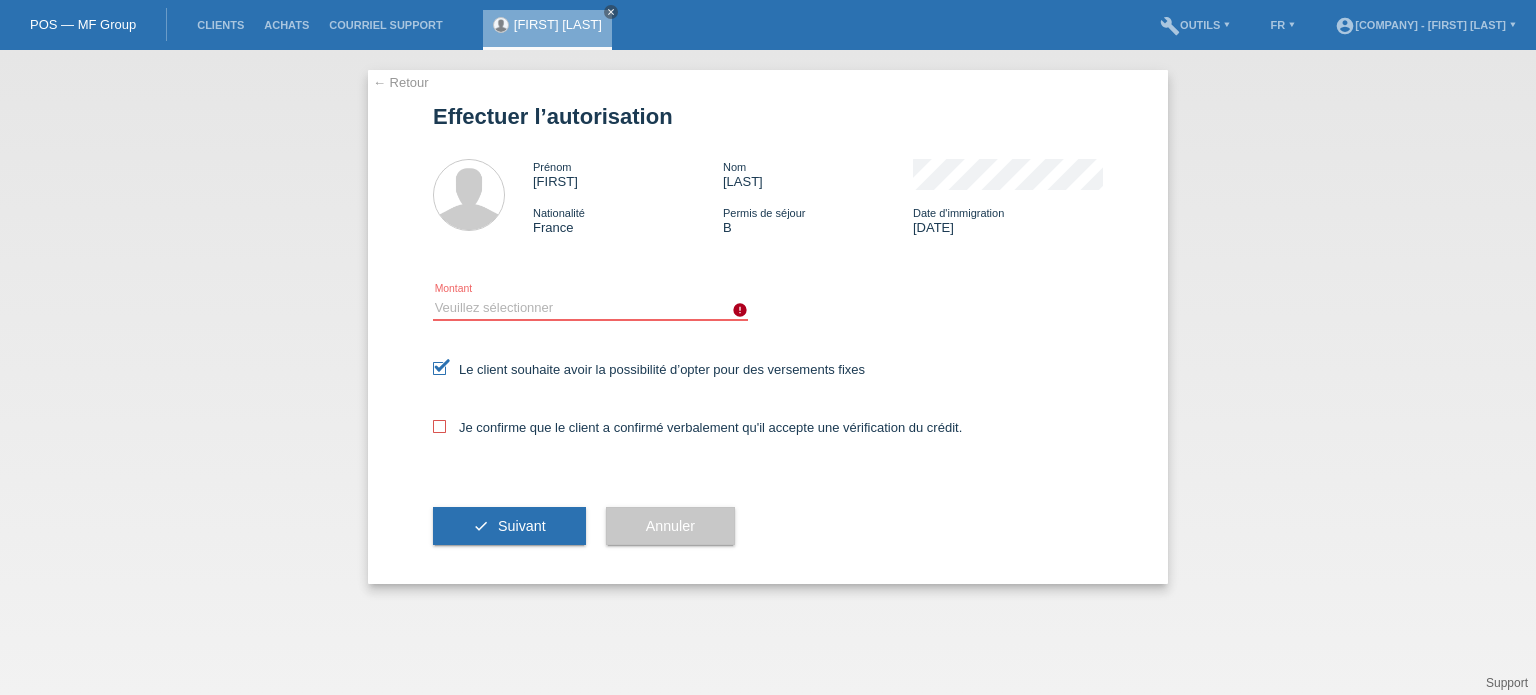 select on "3" 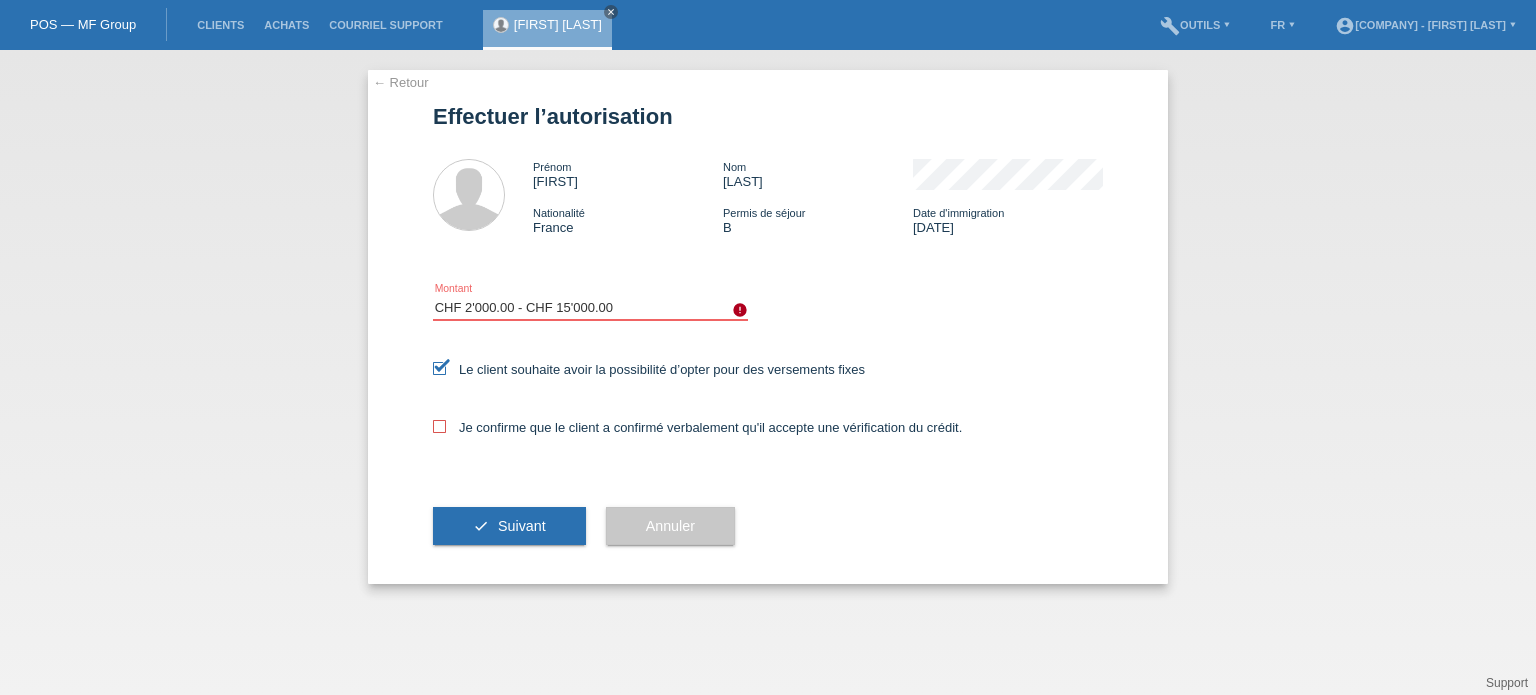 click on "Veuillez sélectionner
CHF 1.00 - CHF 499.00
CHF 500.00 - CHF 1'999.00
CHF 2'000.00 - CHF 15'000.00" at bounding box center (590, 308) 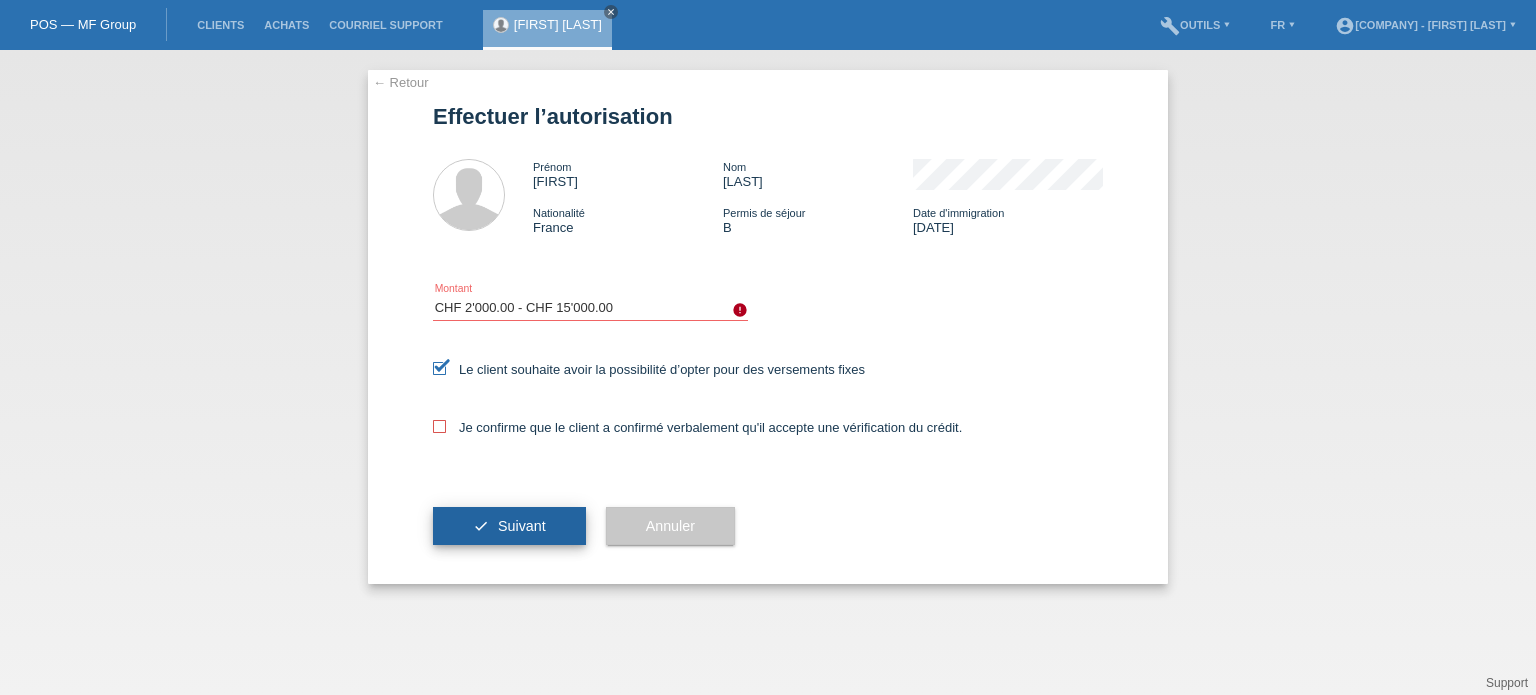 click on "check   Suivant" at bounding box center [509, 526] 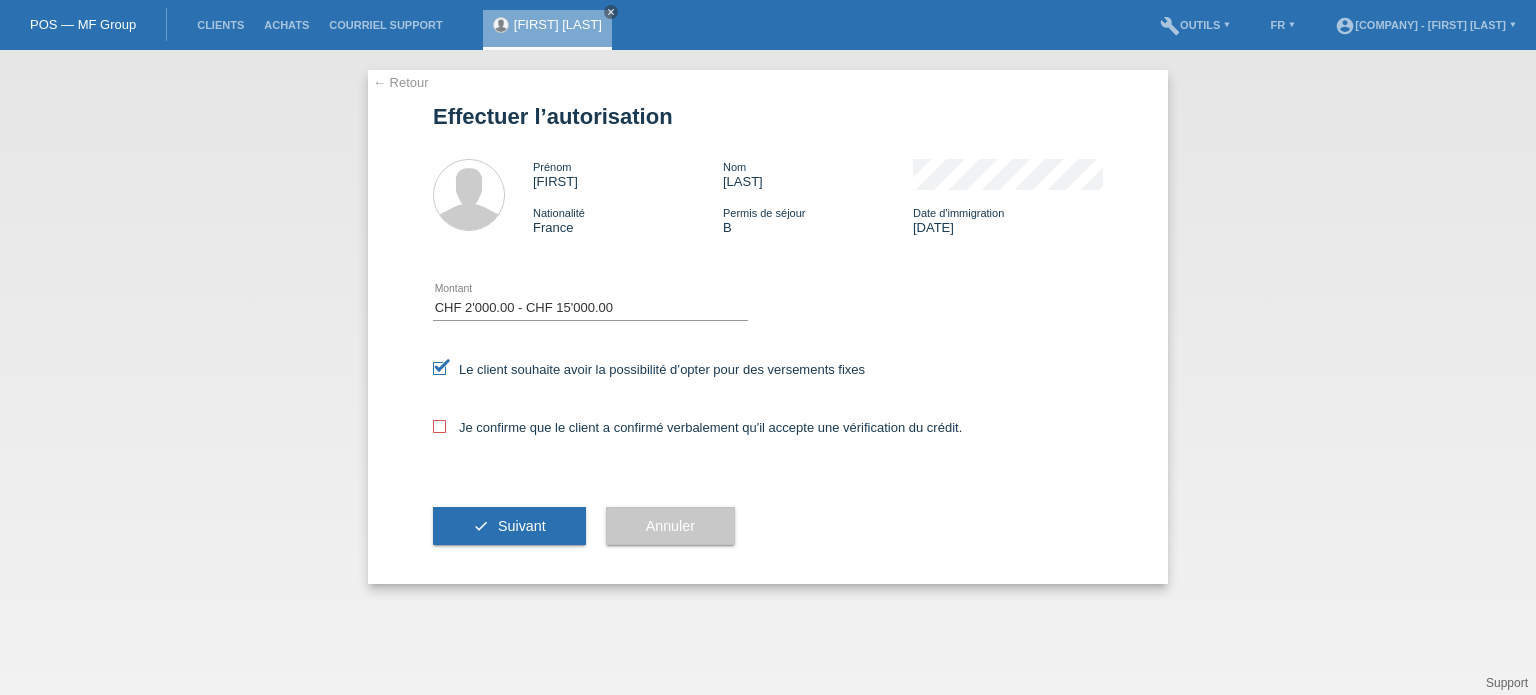 click at bounding box center [439, 426] 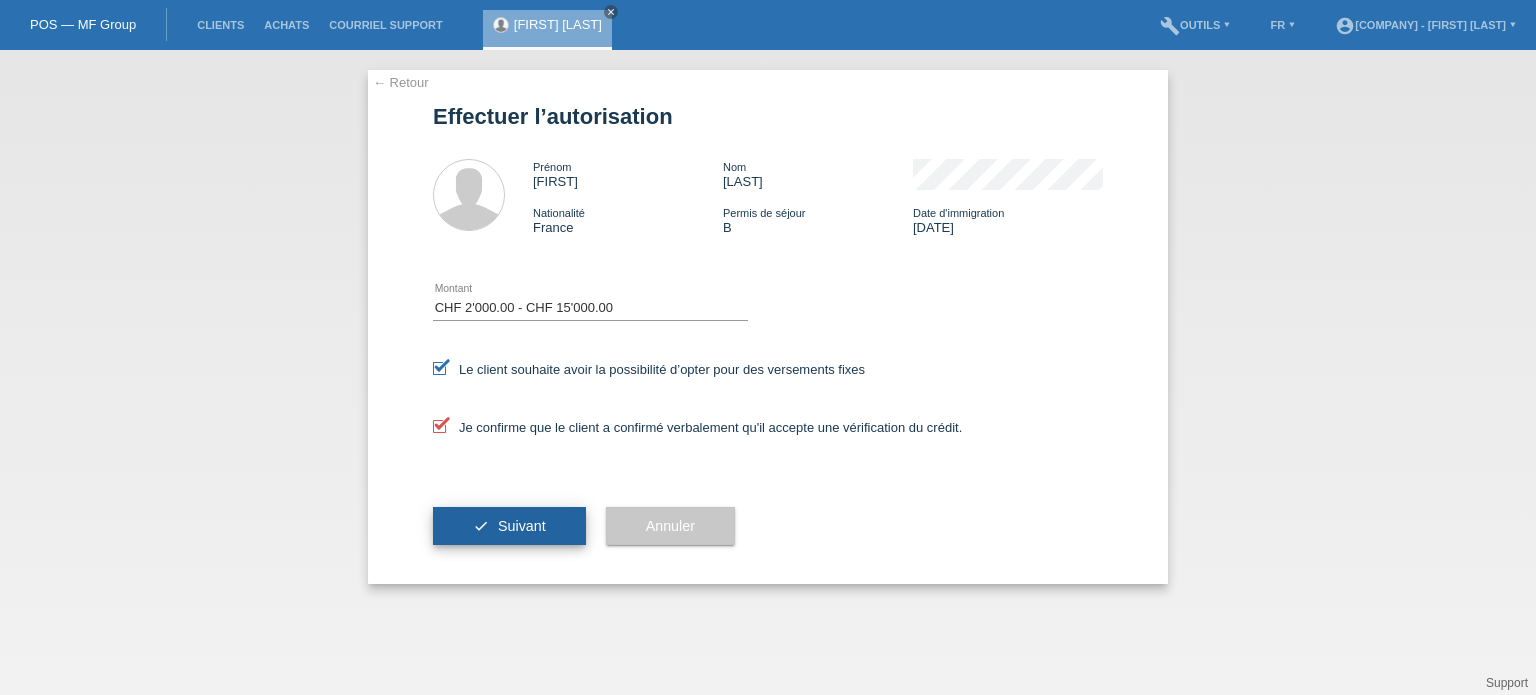 click on "Suivant" at bounding box center (522, 526) 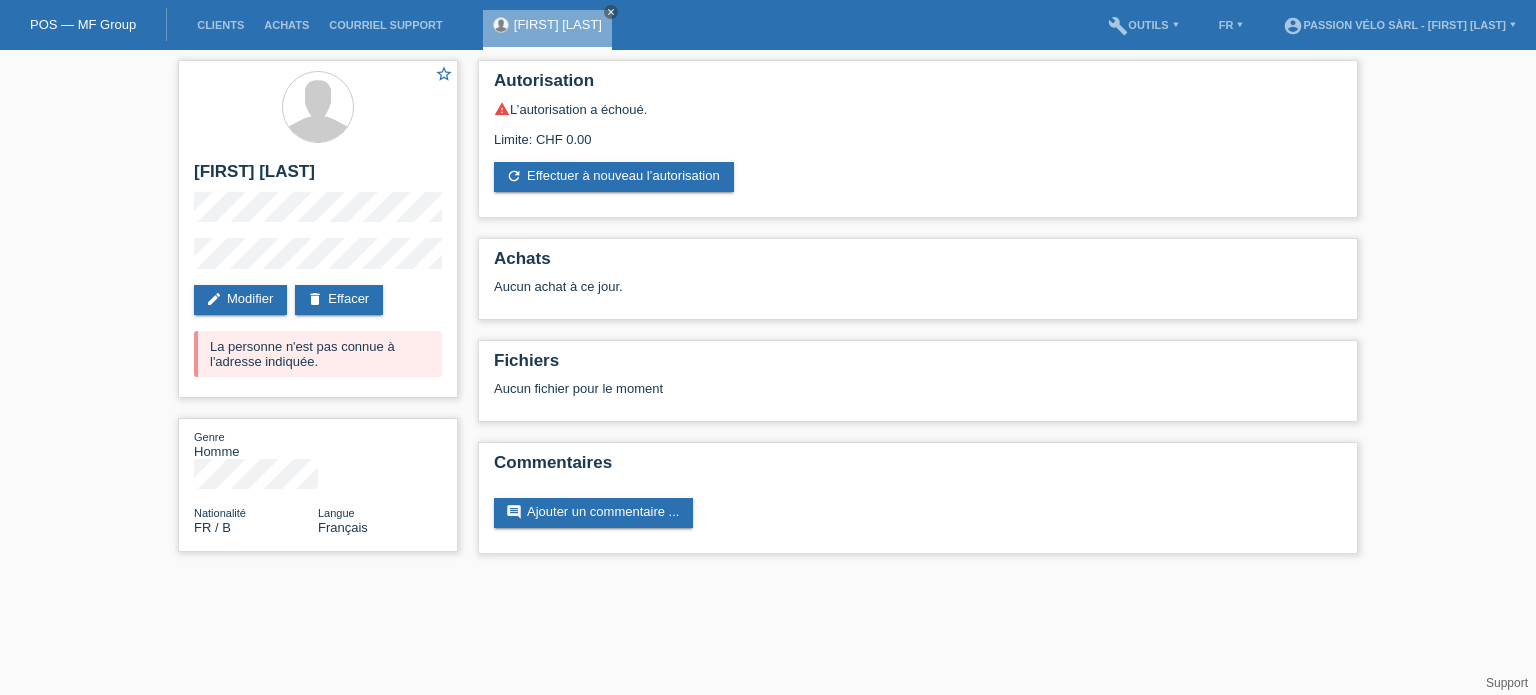 scroll, scrollTop: 0, scrollLeft: 0, axis: both 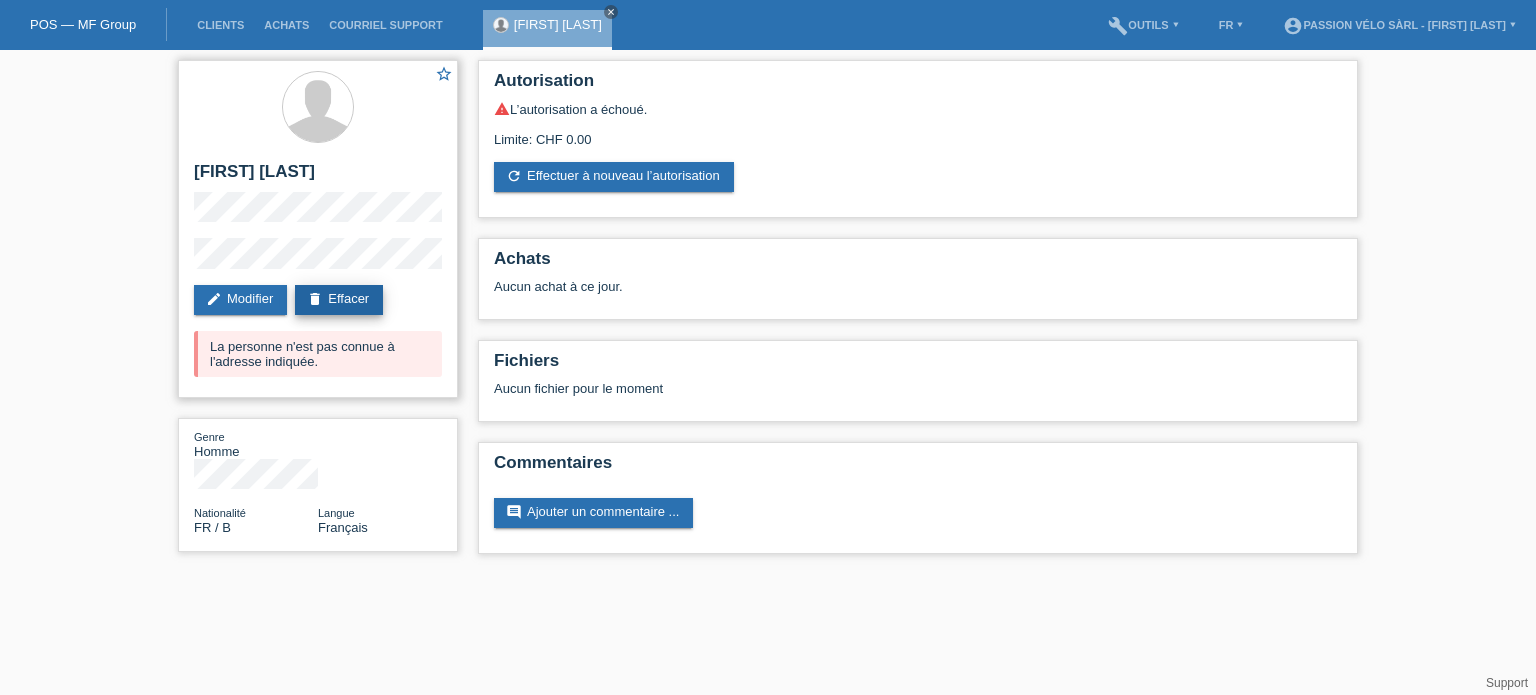 click on "delete  Effacer" at bounding box center (339, 300) 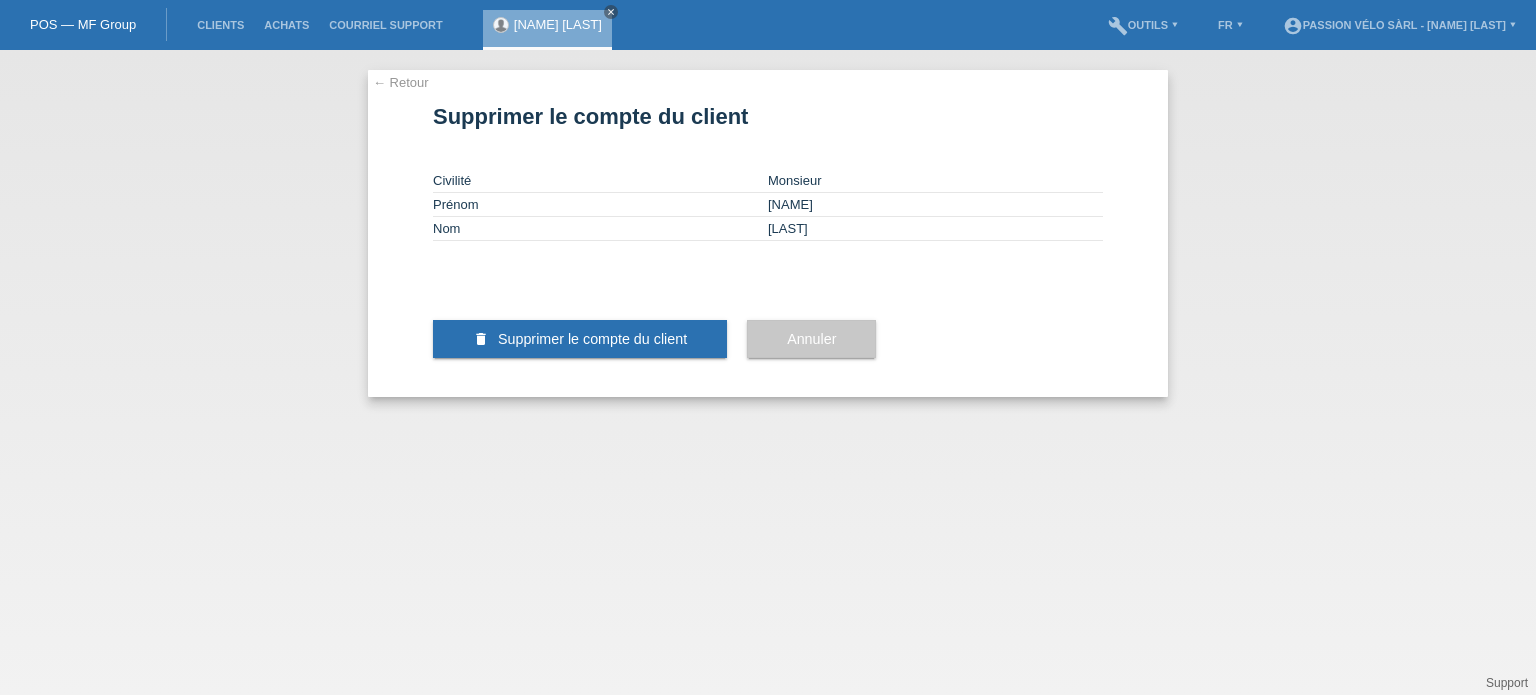 scroll, scrollTop: 0, scrollLeft: 0, axis: both 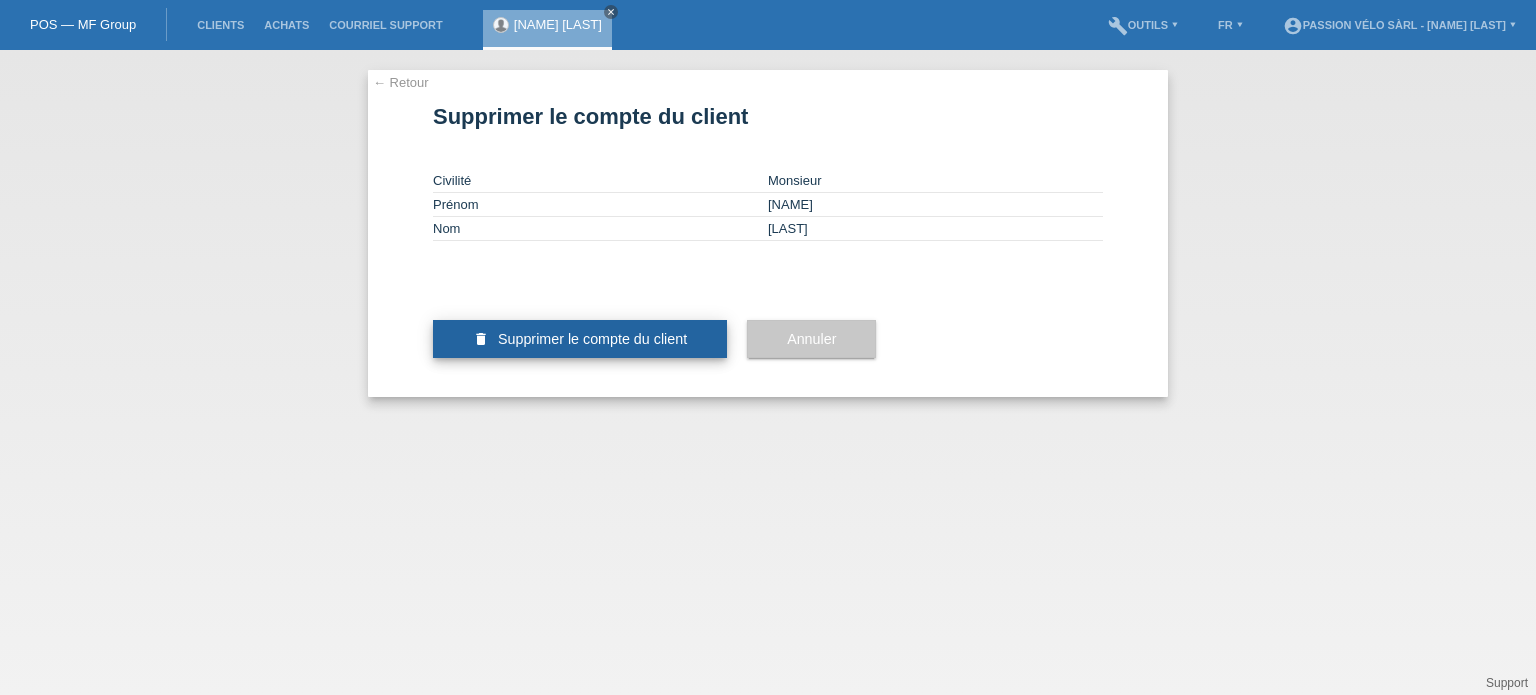 click on "Supprimer le compte du client" at bounding box center [592, 339] 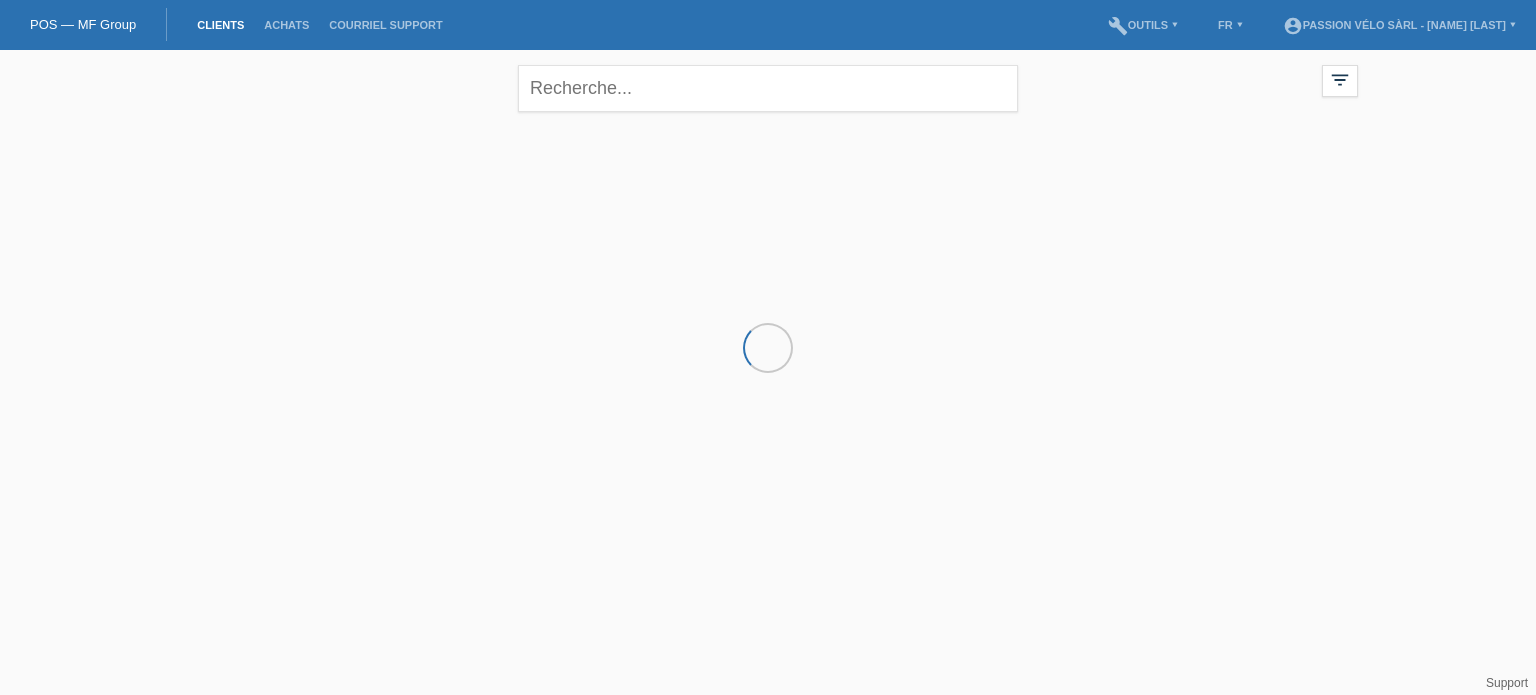 scroll, scrollTop: 0, scrollLeft: 0, axis: both 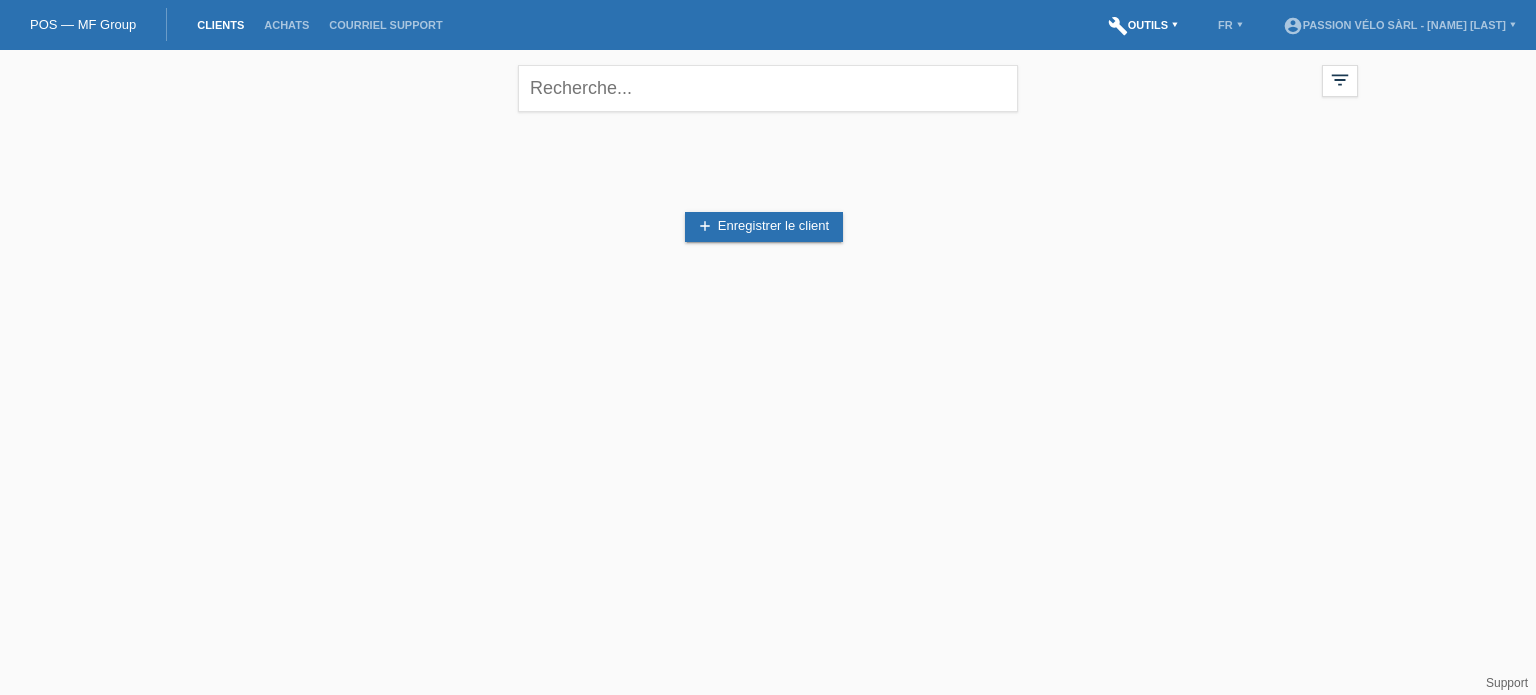 click on "build  Outils ▾" at bounding box center (1399, 25) 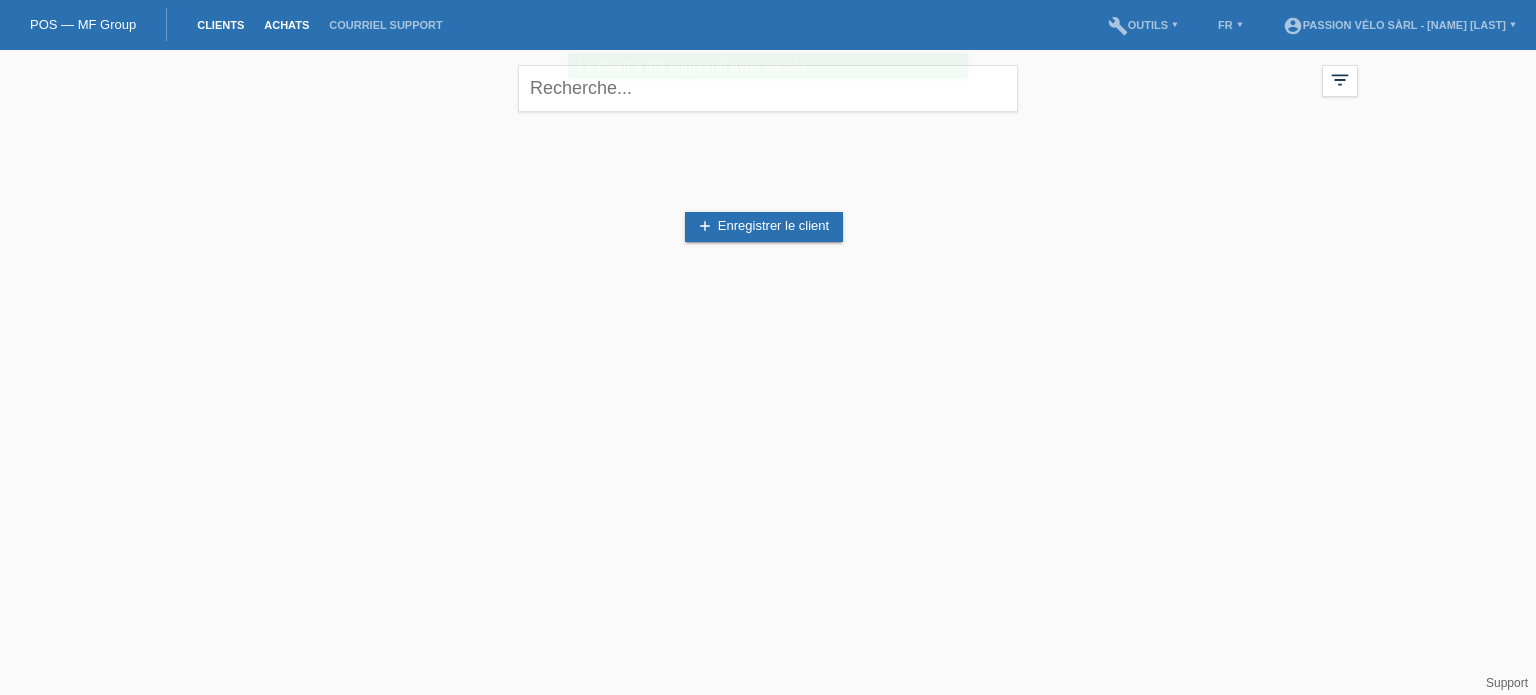 click on "Achats" at bounding box center [286, 25] 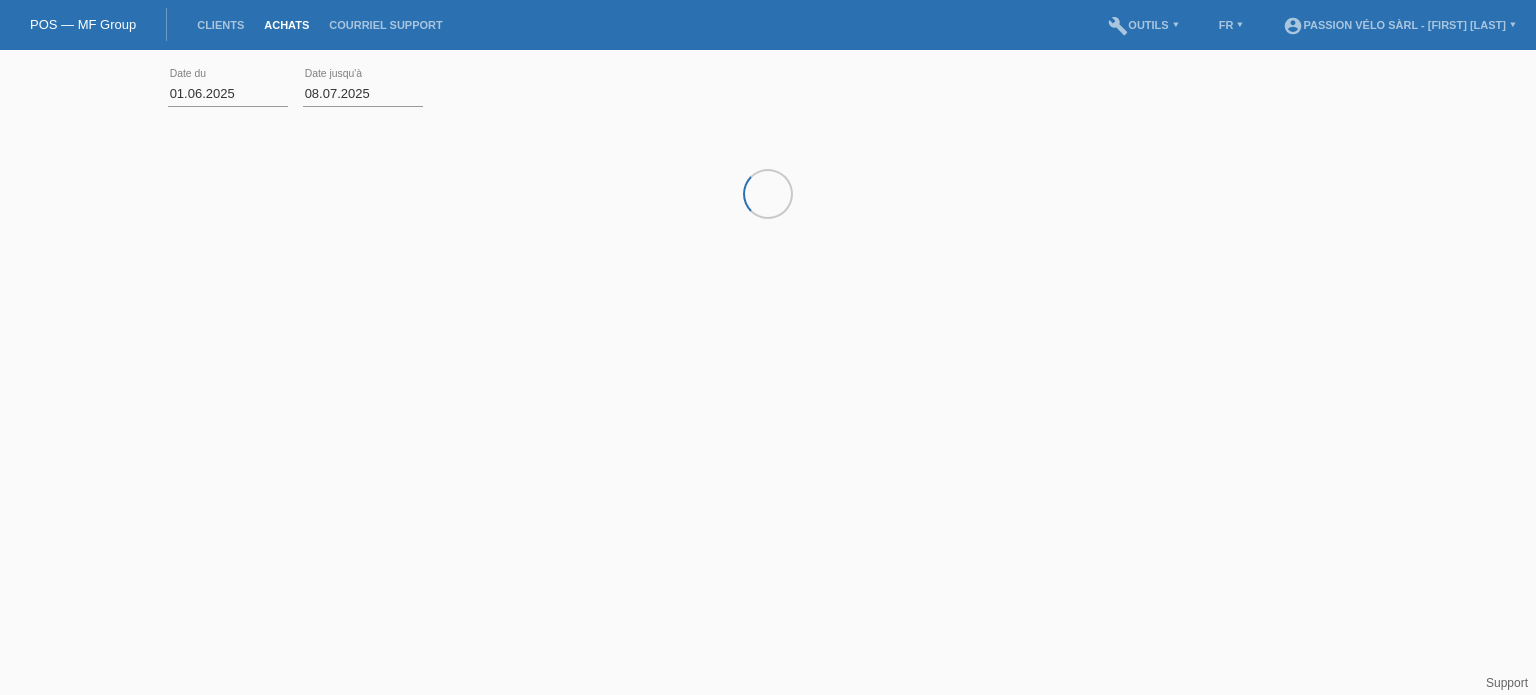 scroll, scrollTop: 0, scrollLeft: 0, axis: both 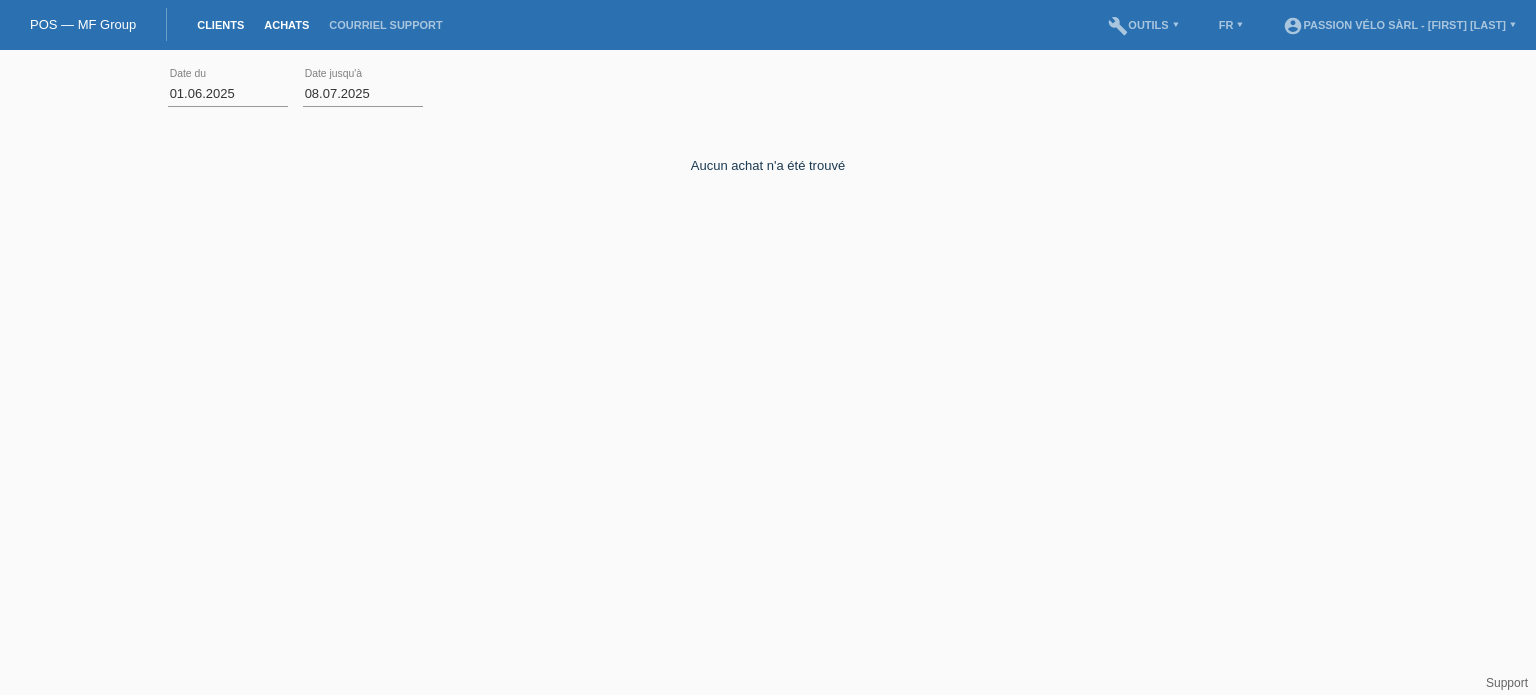 click on "Clients" at bounding box center (220, 25) 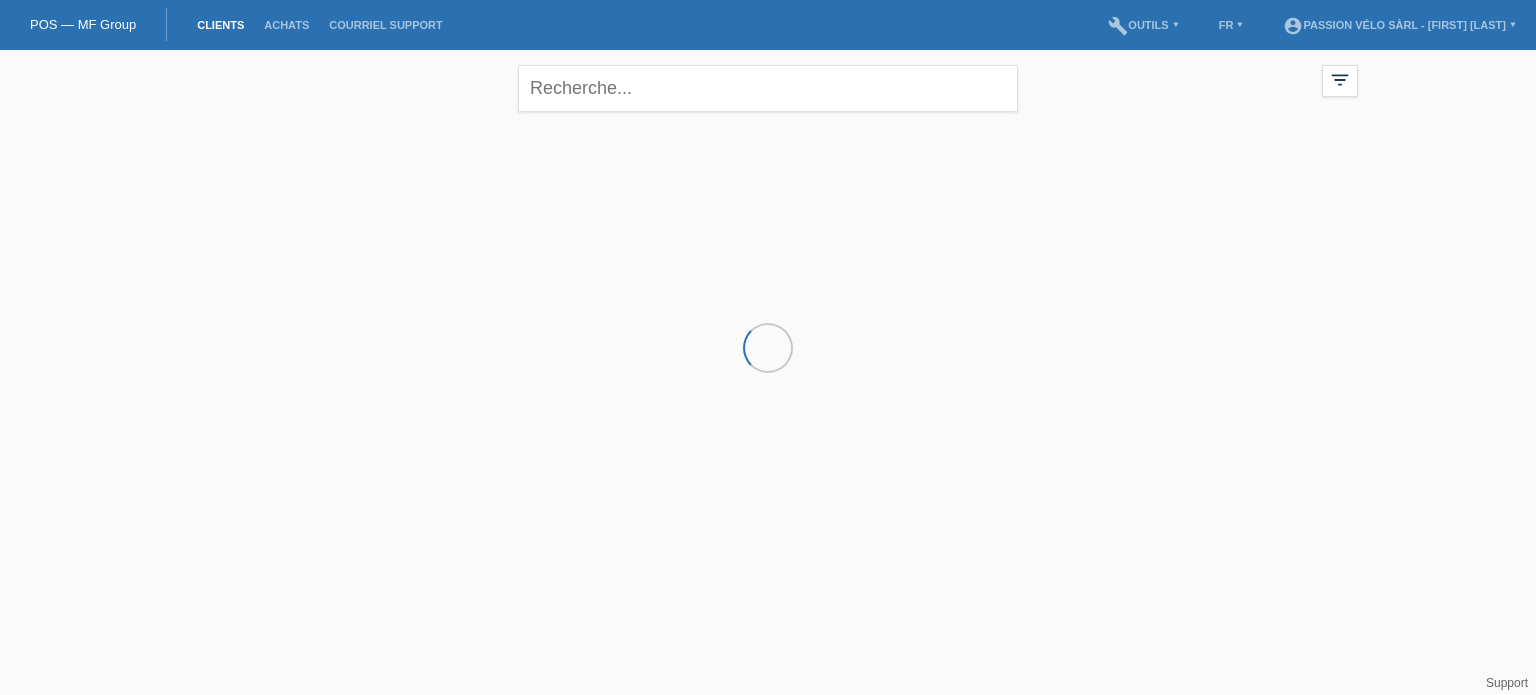 scroll, scrollTop: 0, scrollLeft: 0, axis: both 